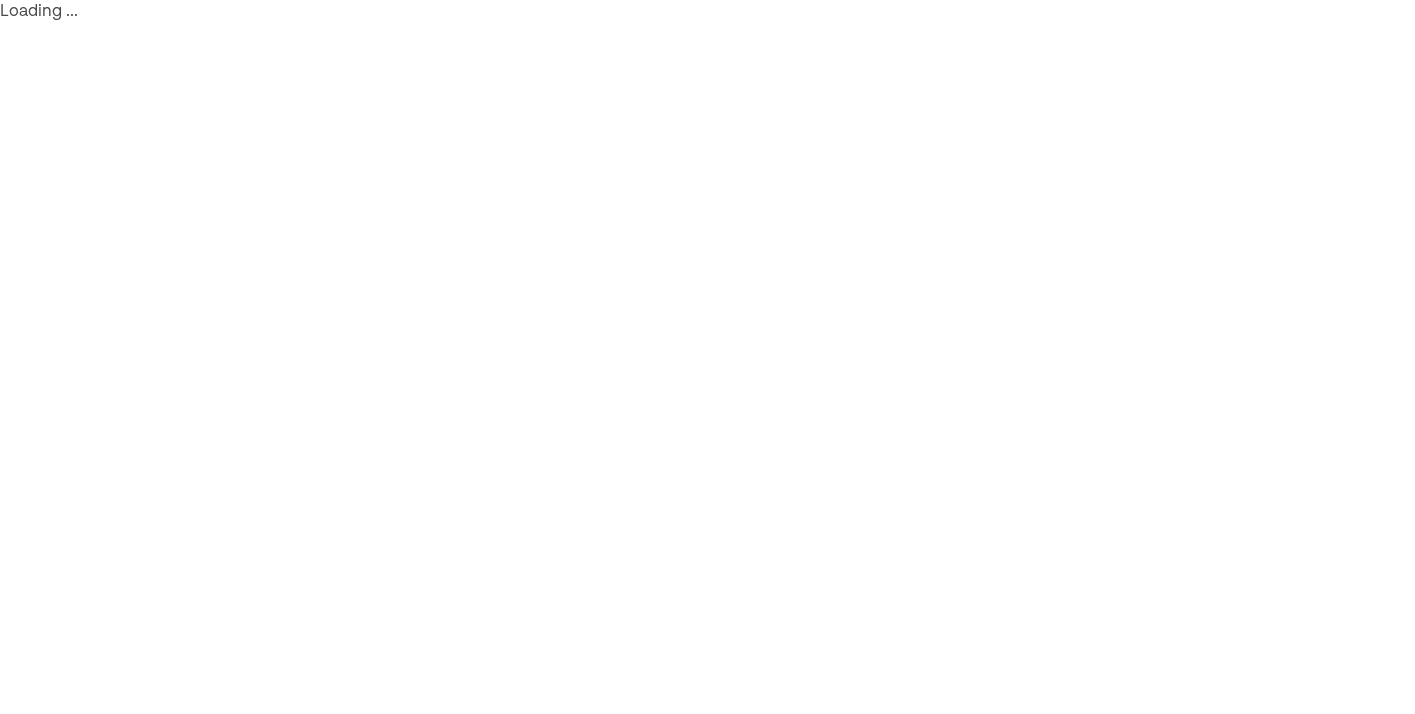 scroll, scrollTop: 0, scrollLeft: 0, axis: both 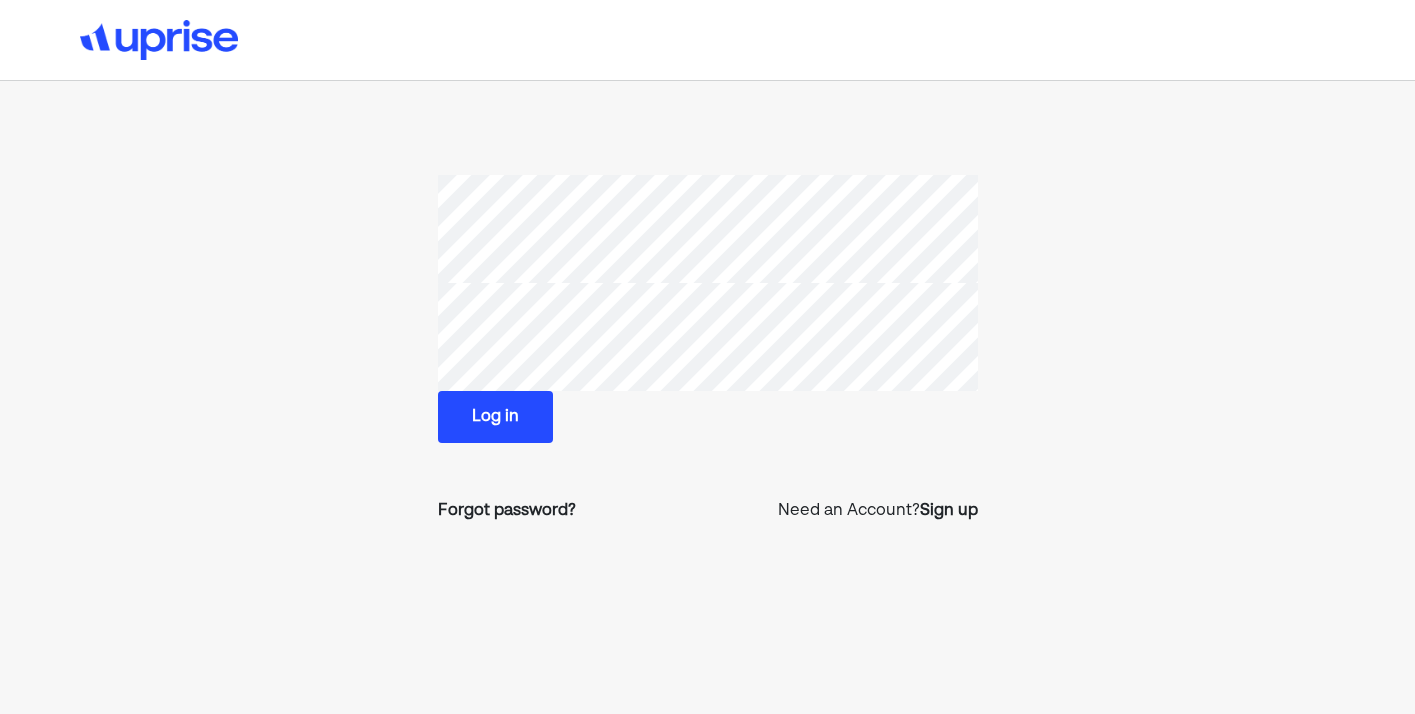click 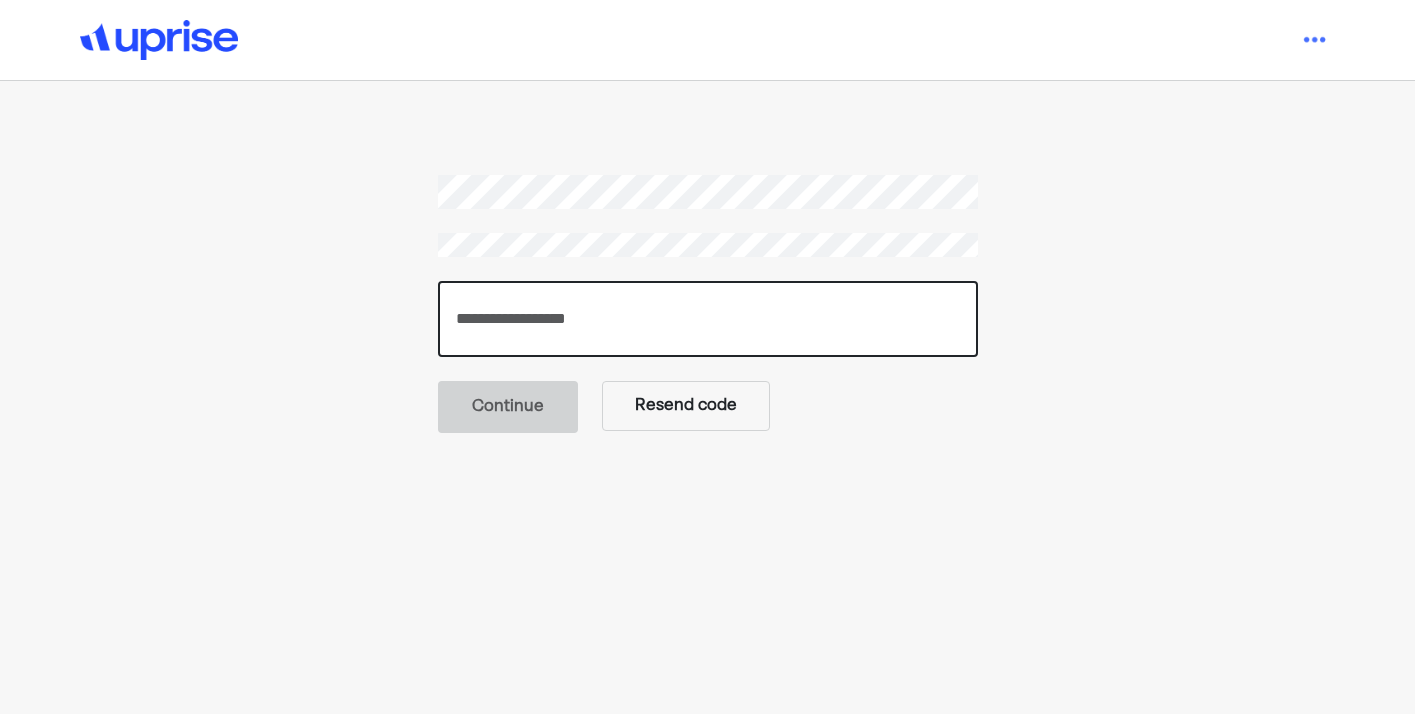 click at bounding box center [708, 319] 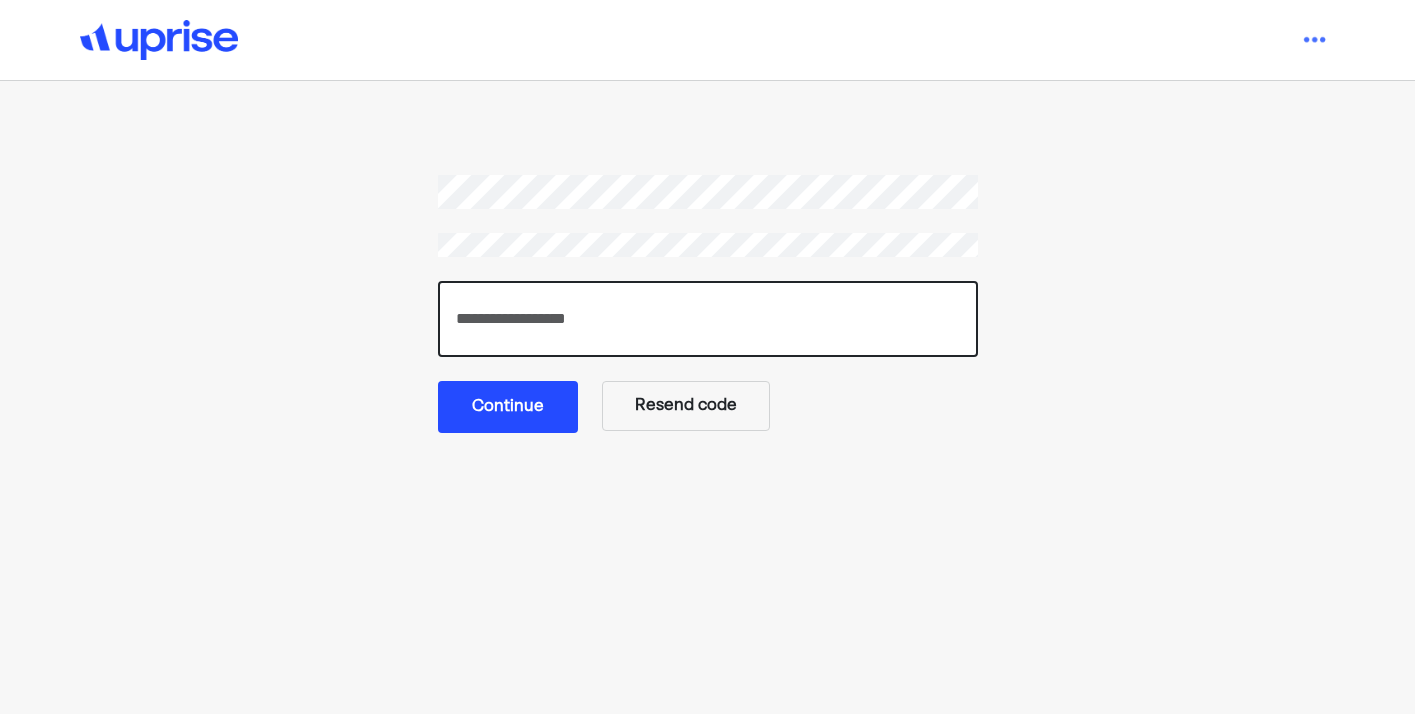 type on "******" 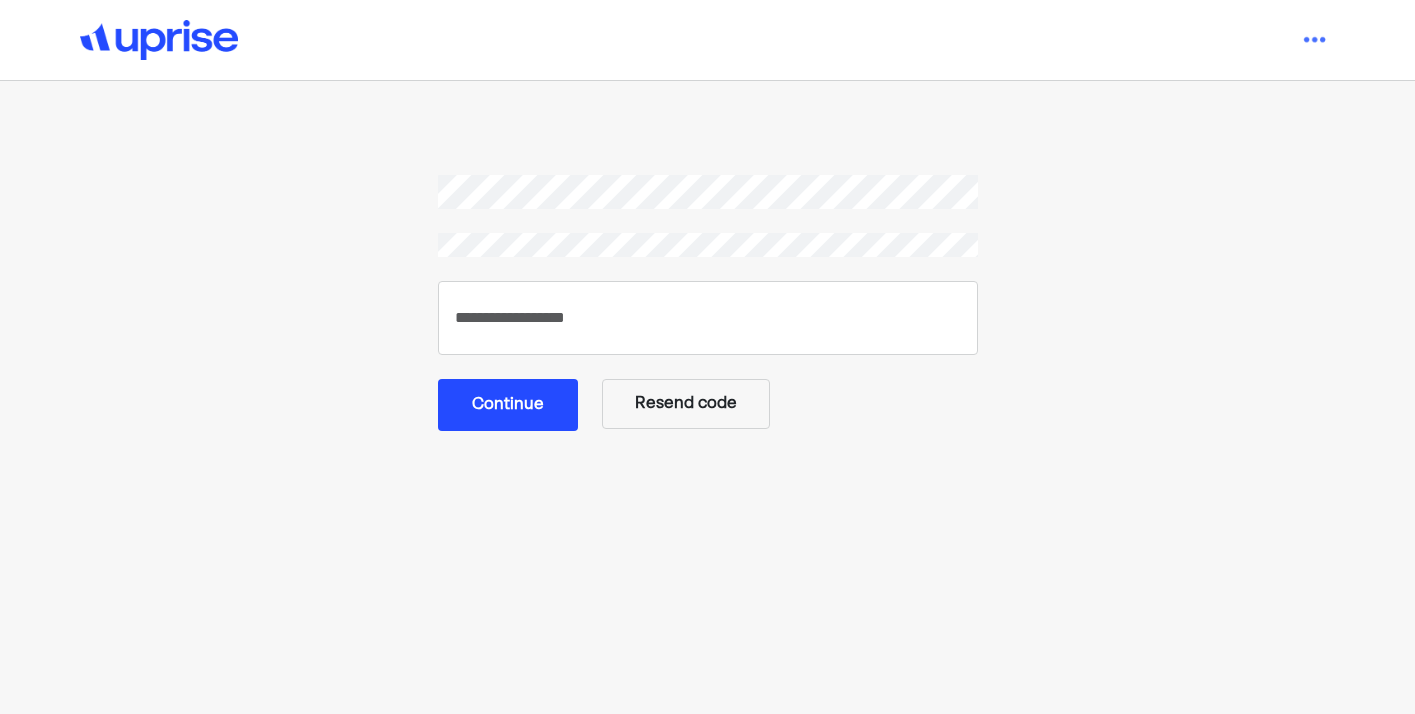 click on "****** Continue Resend code" at bounding box center (707, 303) 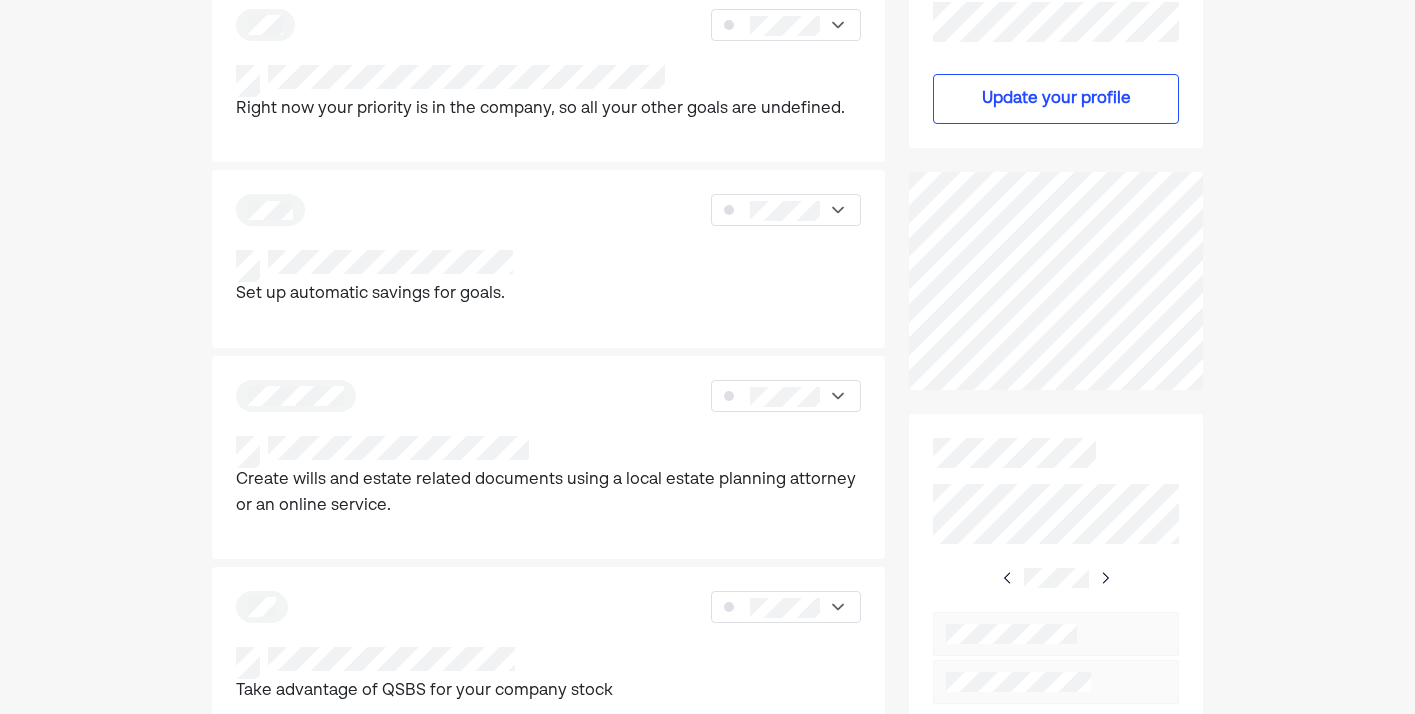 scroll, scrollTop: 0, scrollLeft: 0, axis: both 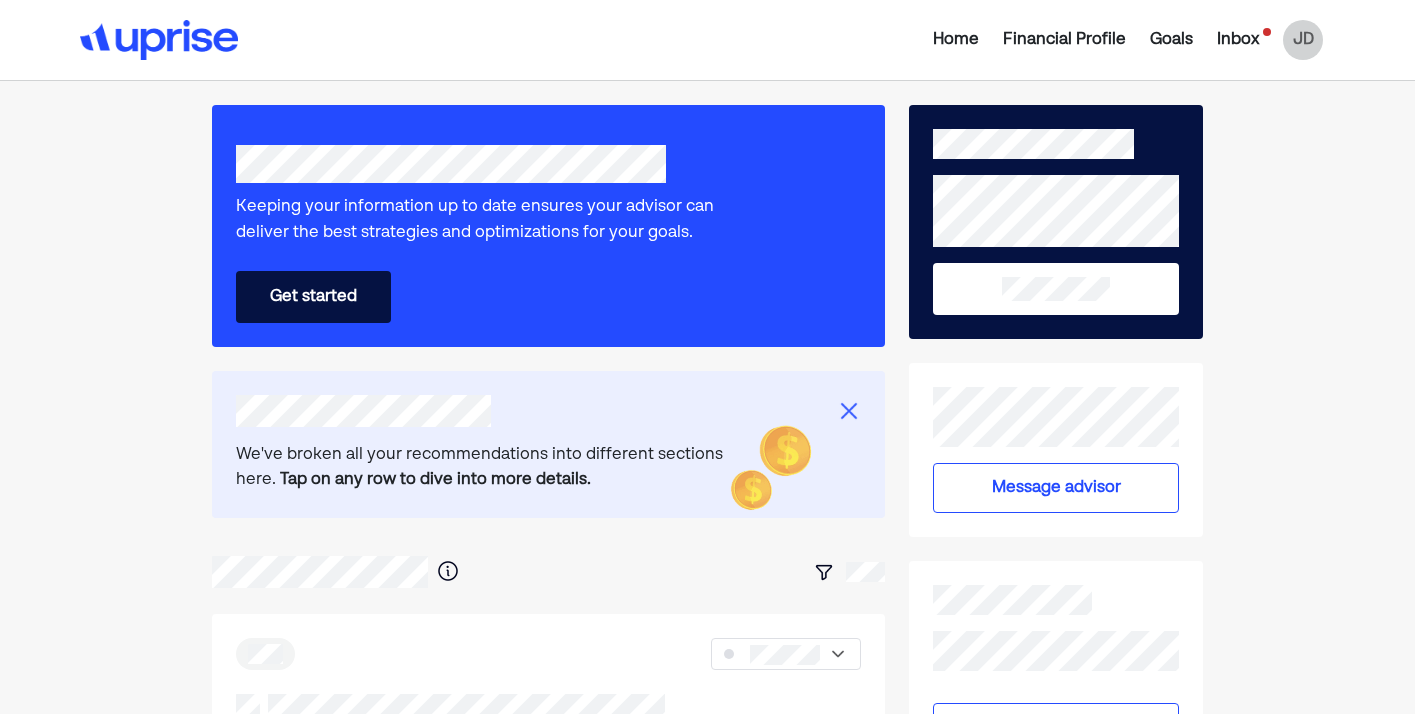 click on "Inbox" at bounding box center (1238, 40) 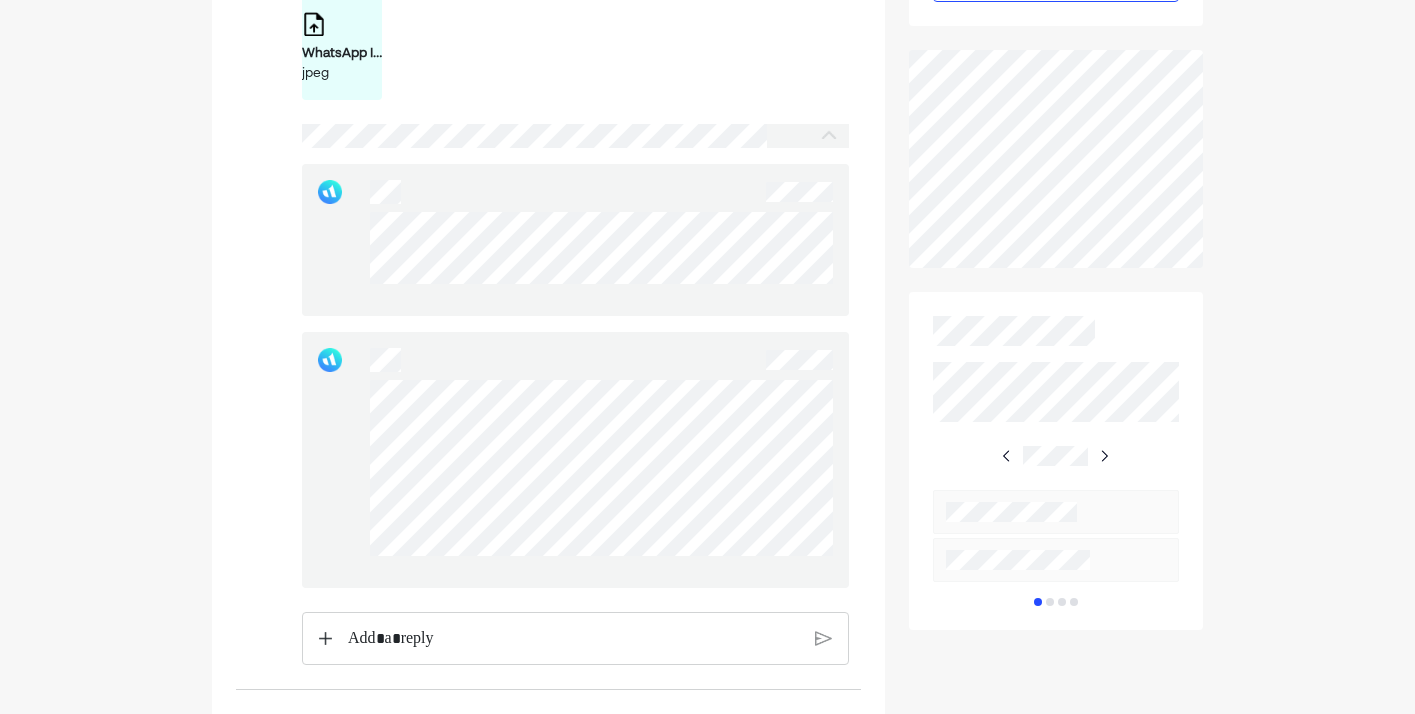 scroll, scrollTop: 552, scrollLeft: 0, axis: vertical 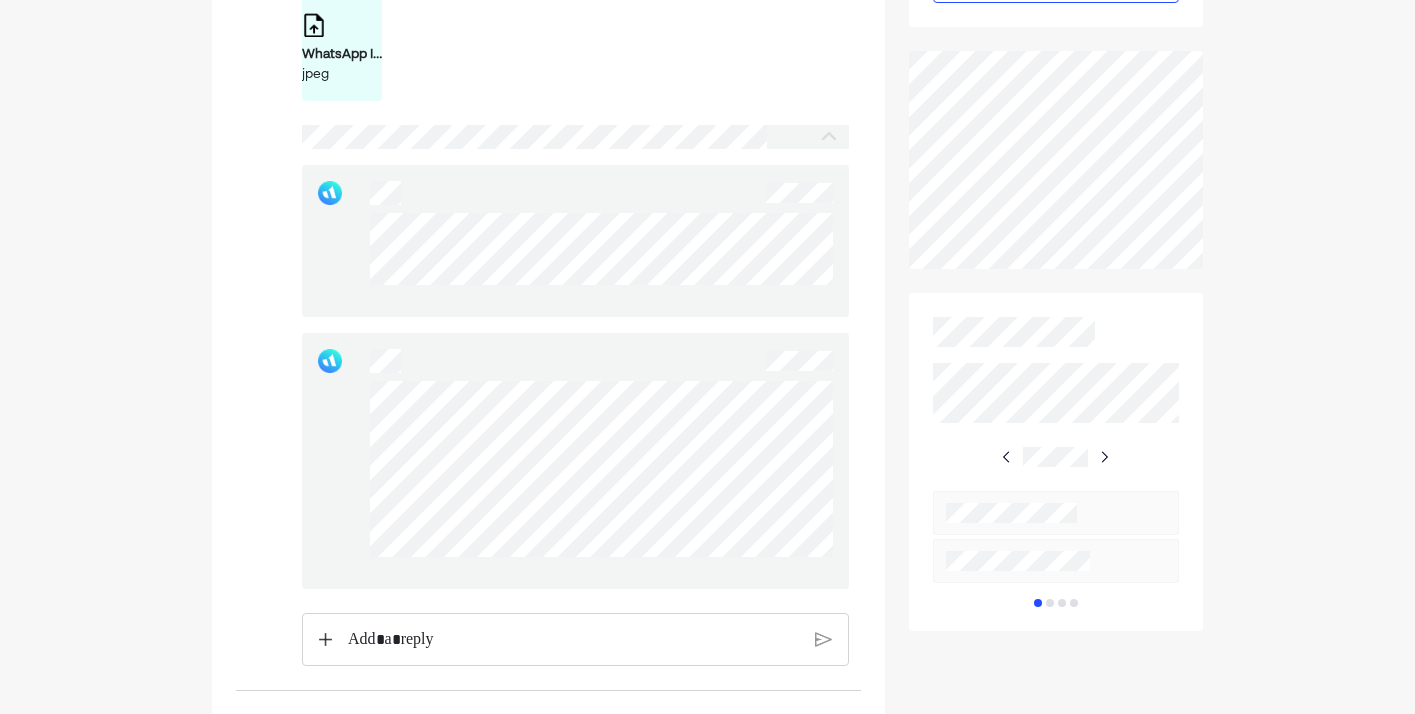 click at bounding box center (573, 640) 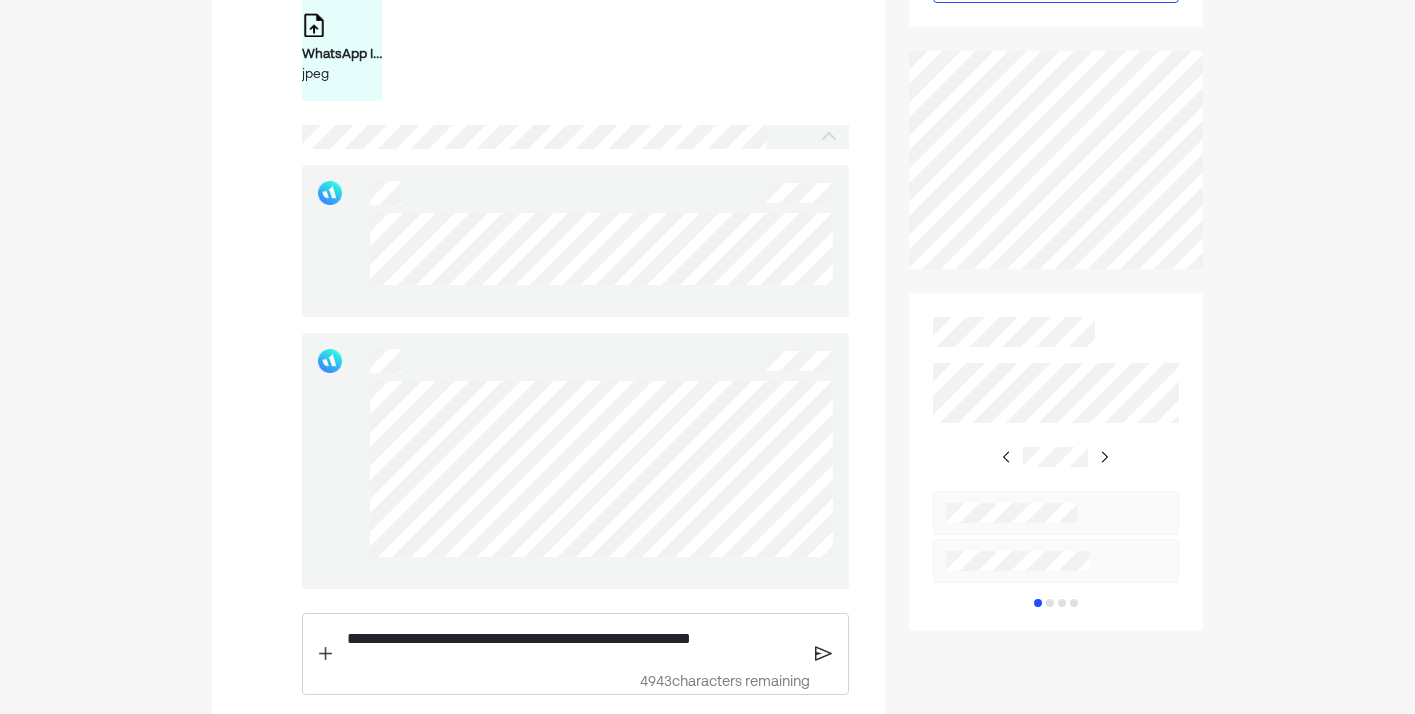 scroll, scrollTop: 663, scrollLeft: 0, axis: vertical 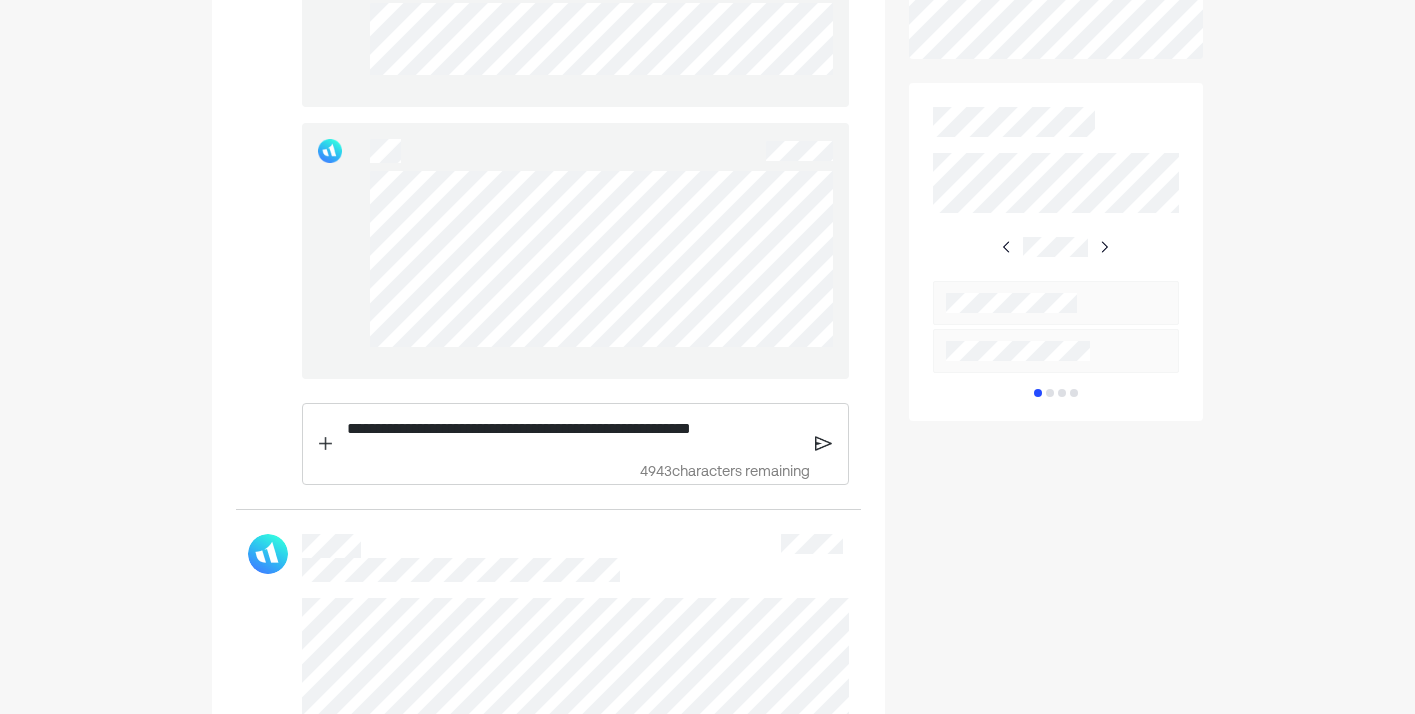 click on "**********" at bounding box center [573, 444] 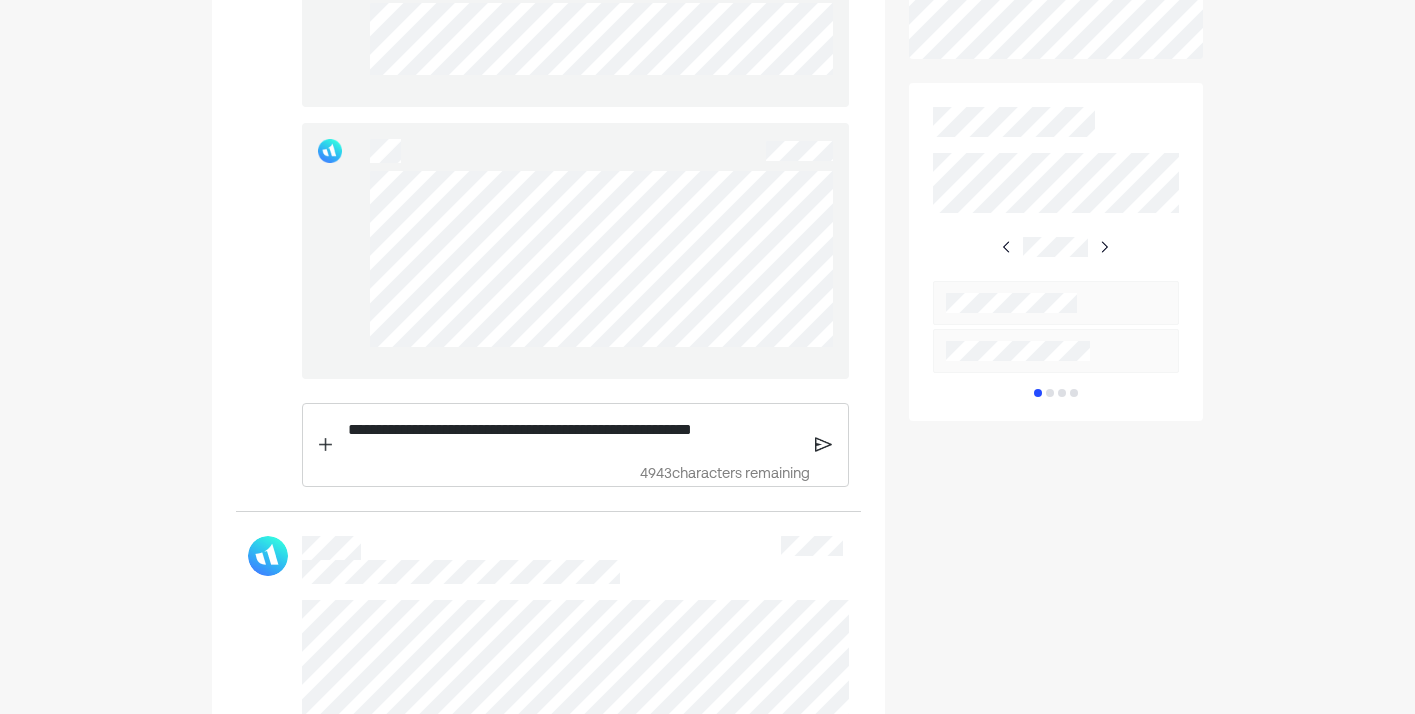 click at bounding box center (325, 445) 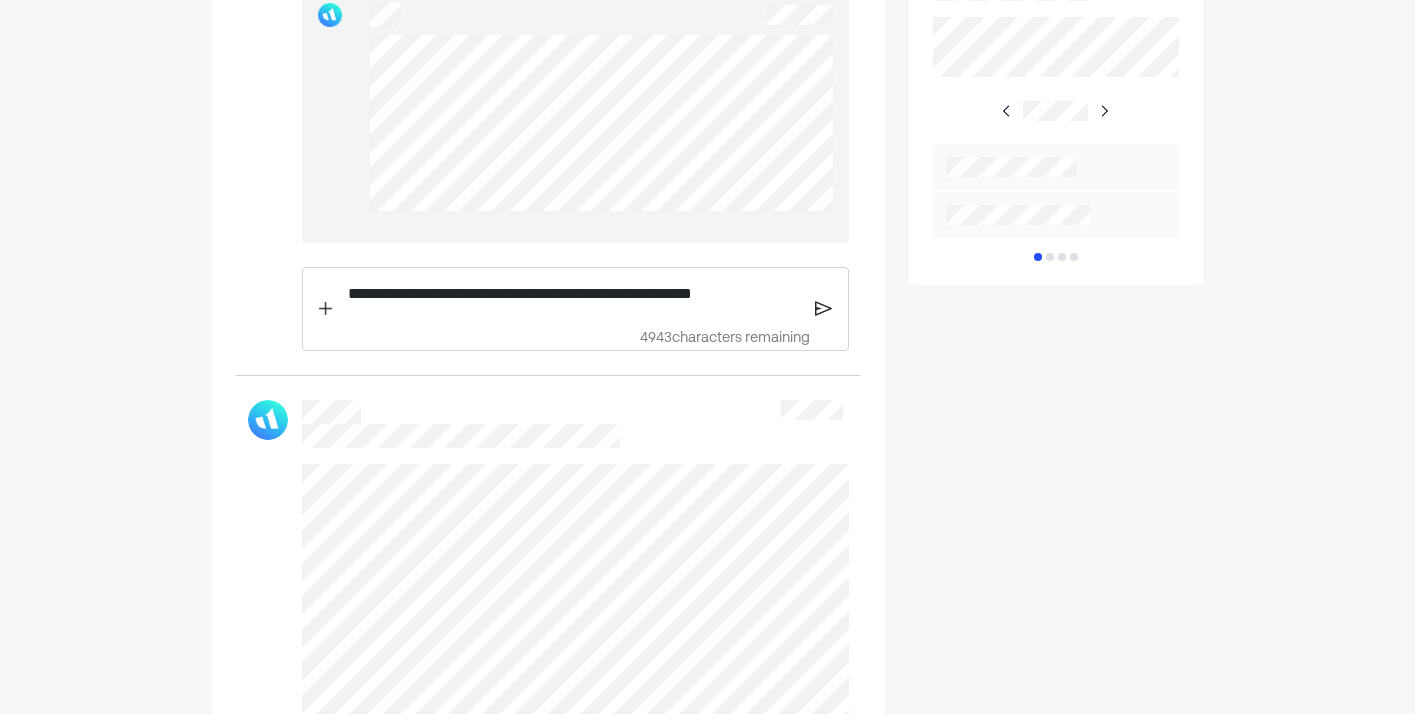 click at bounding box center (325, 309) 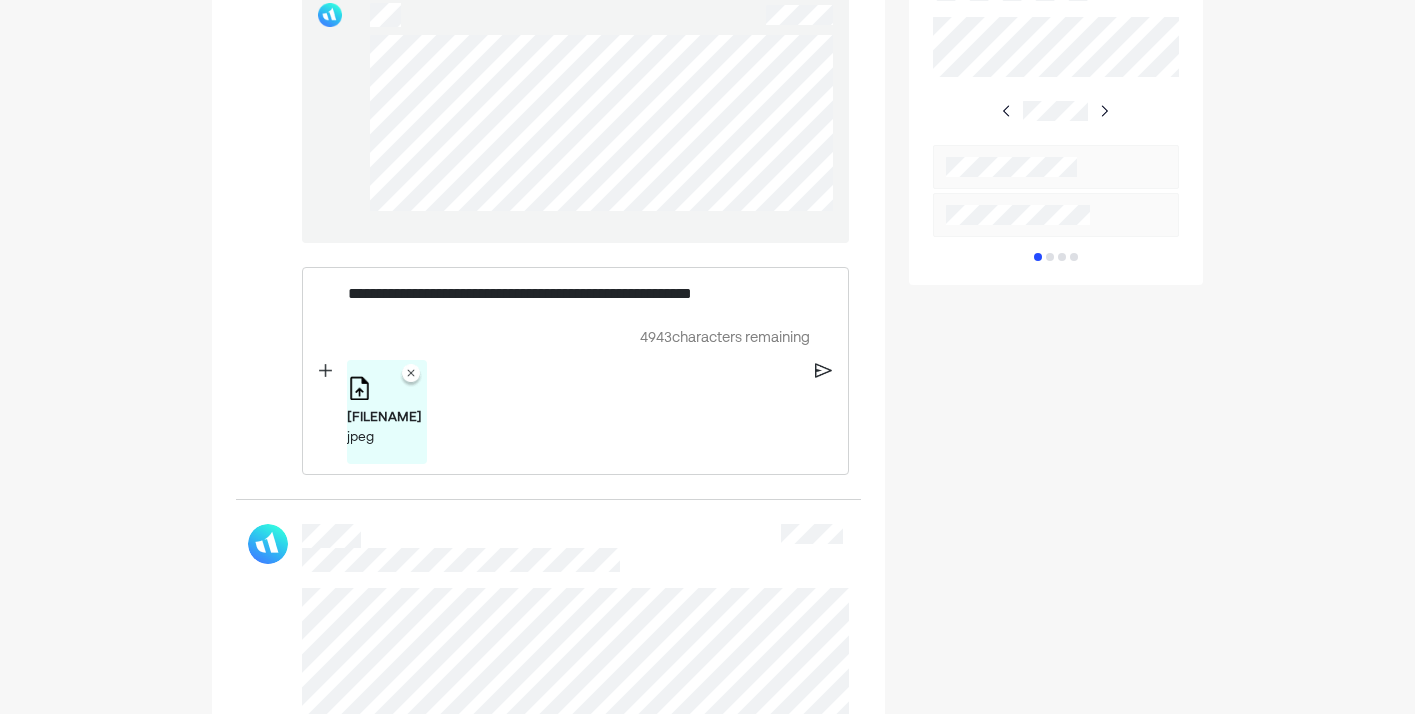 click at bounding box center (411, 376) 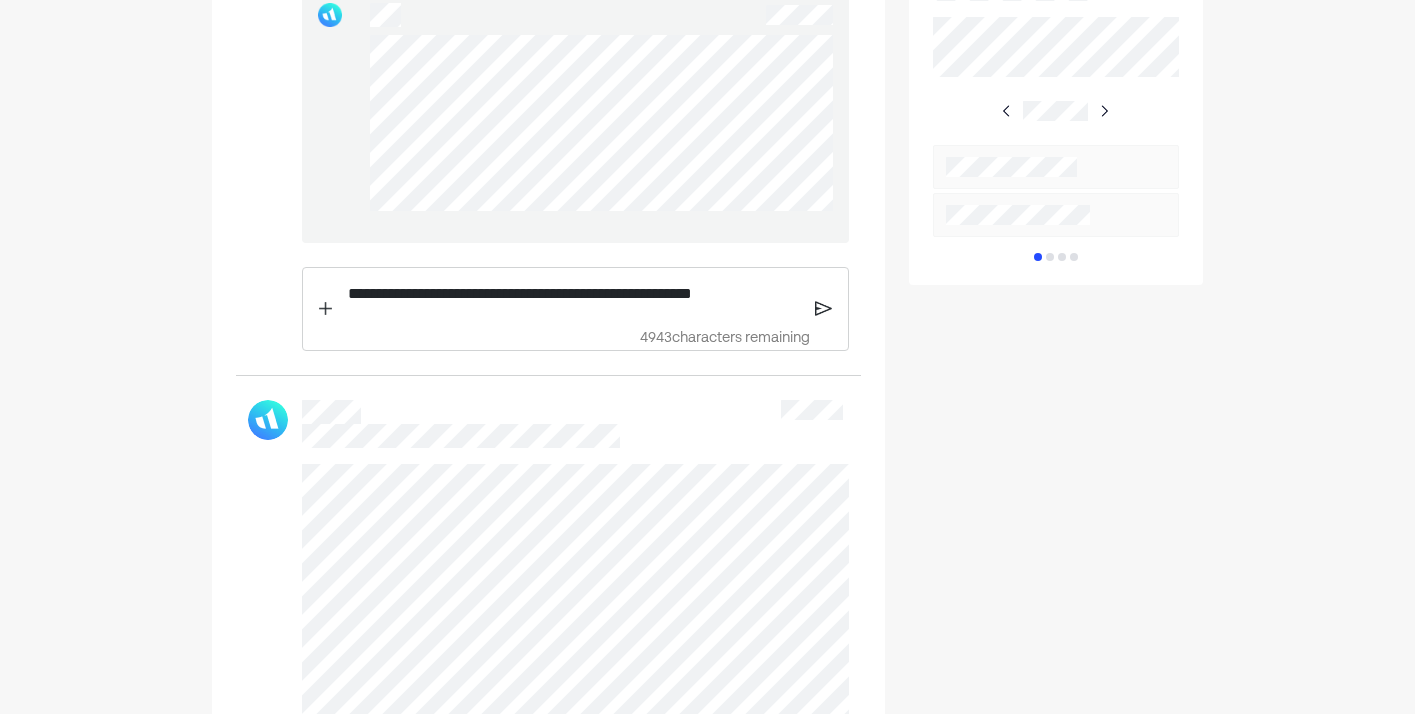 click on "**********" at bounding box center [575, 309] 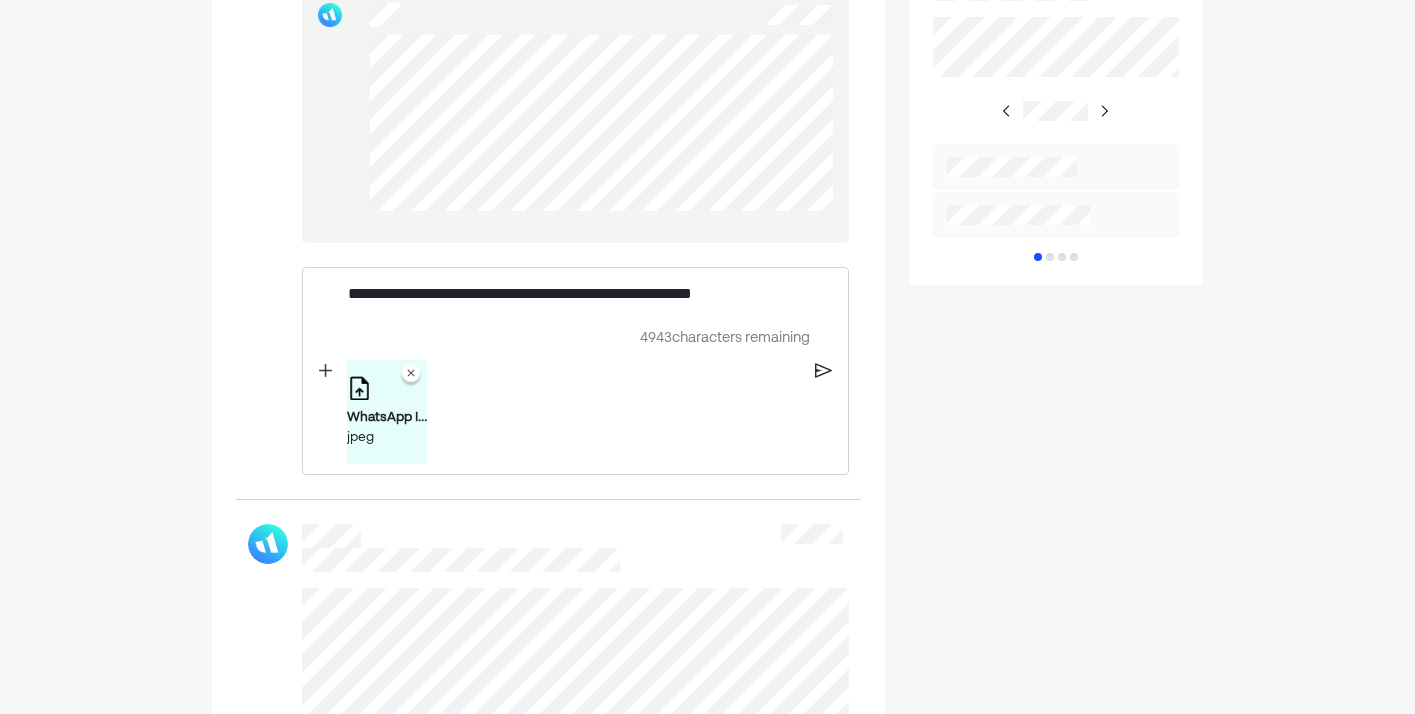 click on "**********" at bounding box center (573, 294) 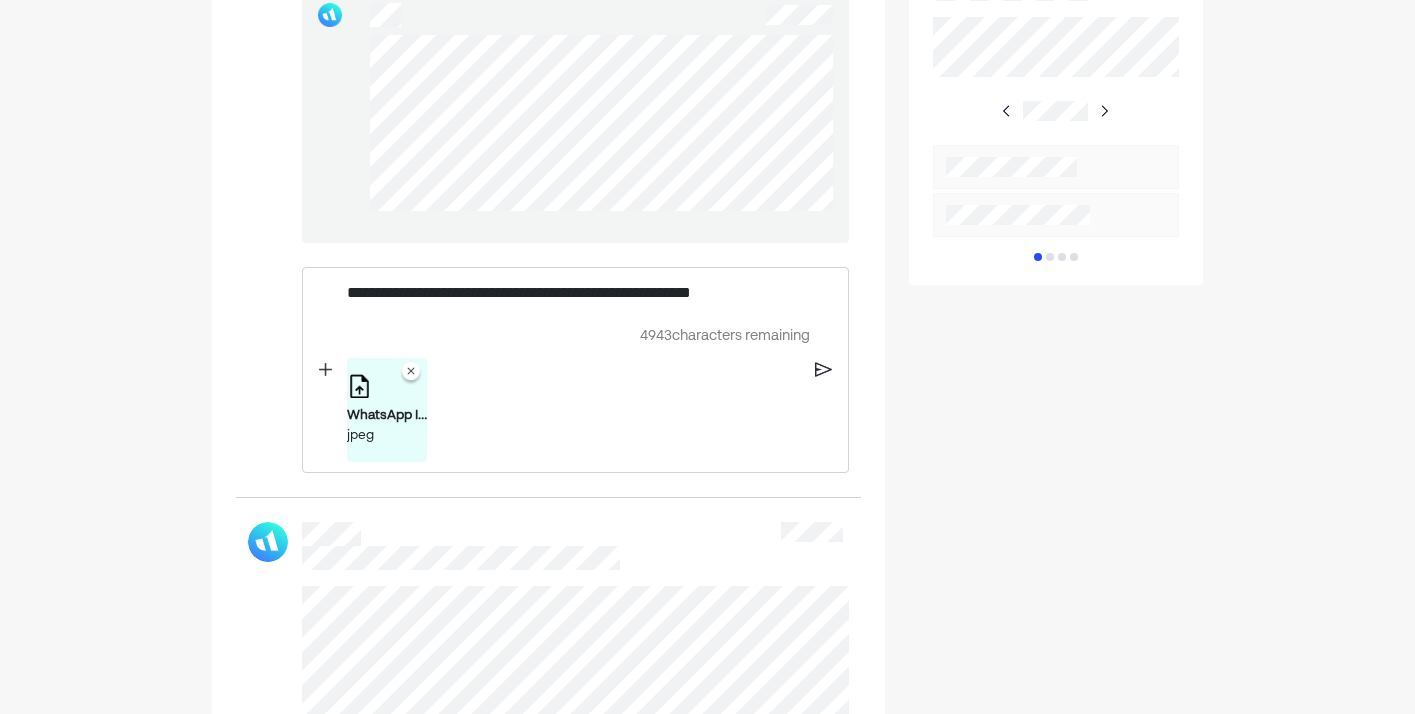 click at bounding box center [325, 370] 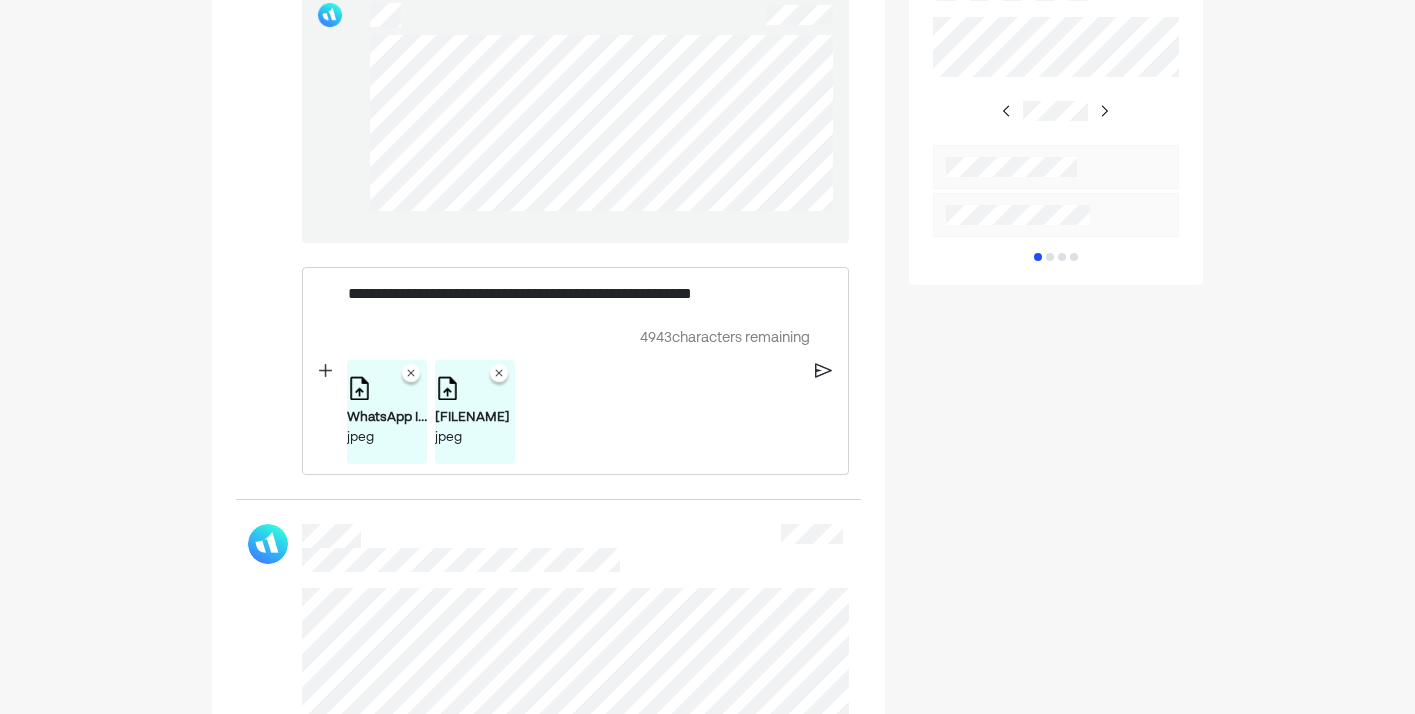 click at bounding box center (325, 371) 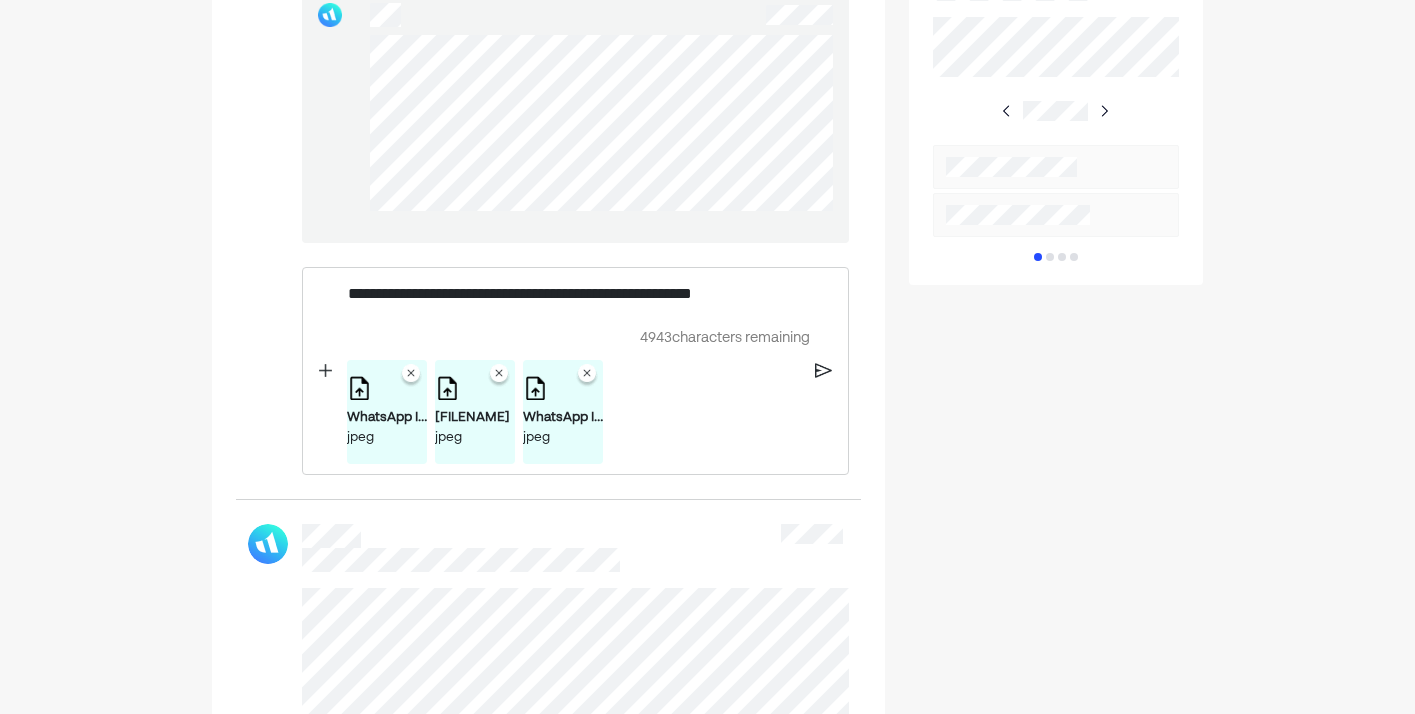 click on "**********" at bounding box center [575, 371] 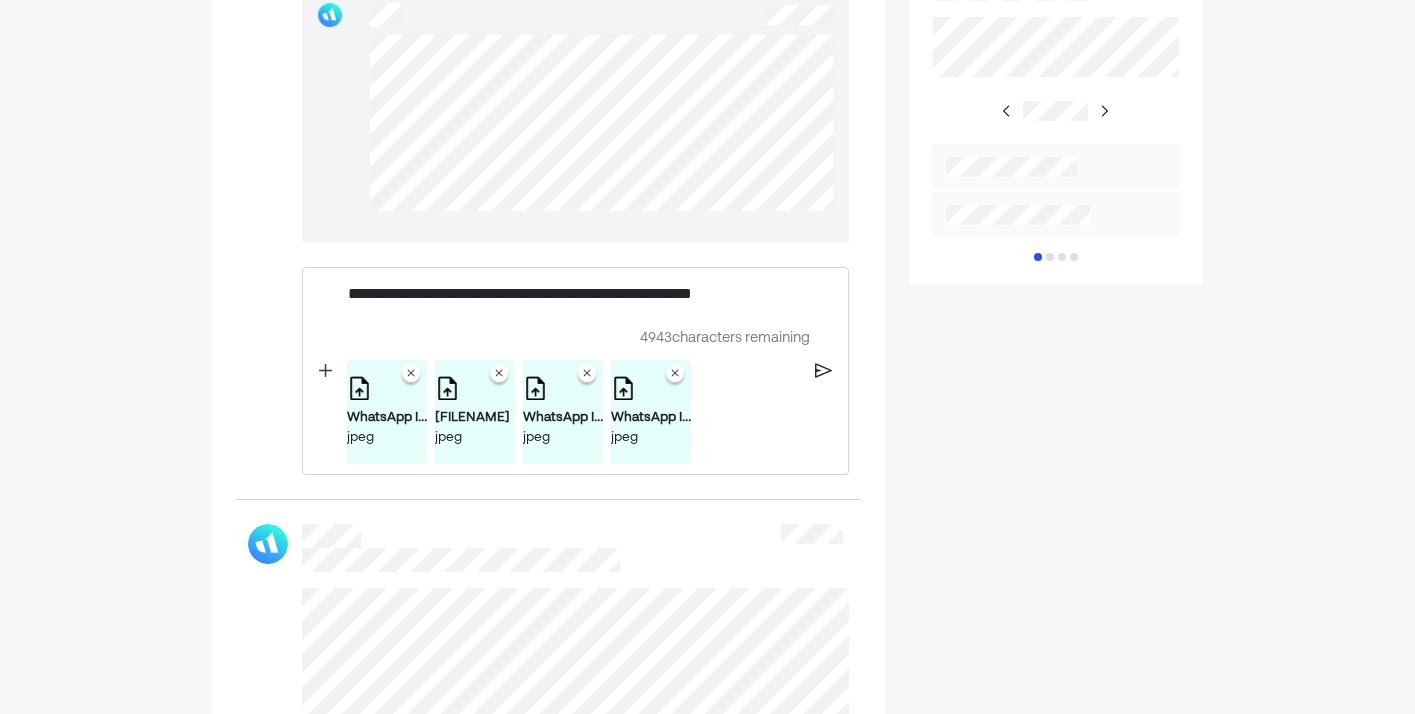click at bounding box center (325, 371) 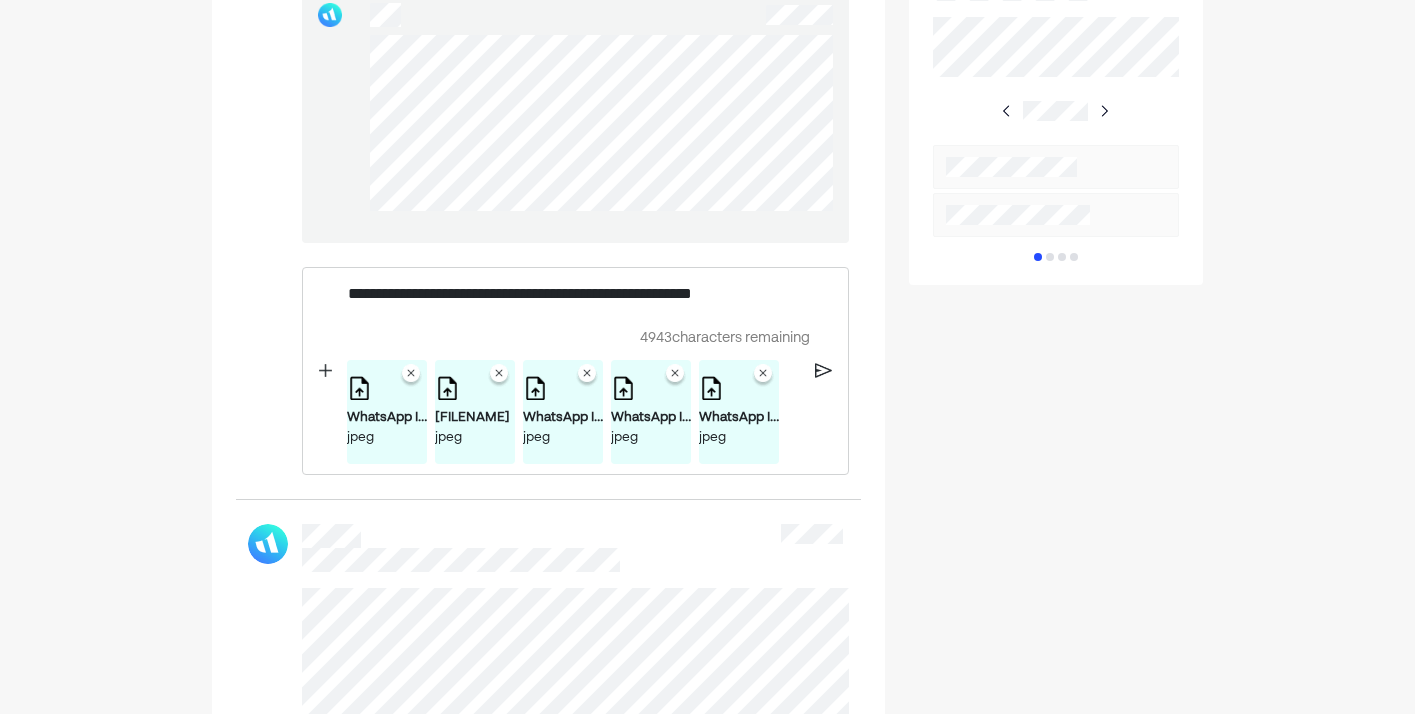 click at bounding box center [325, 371] 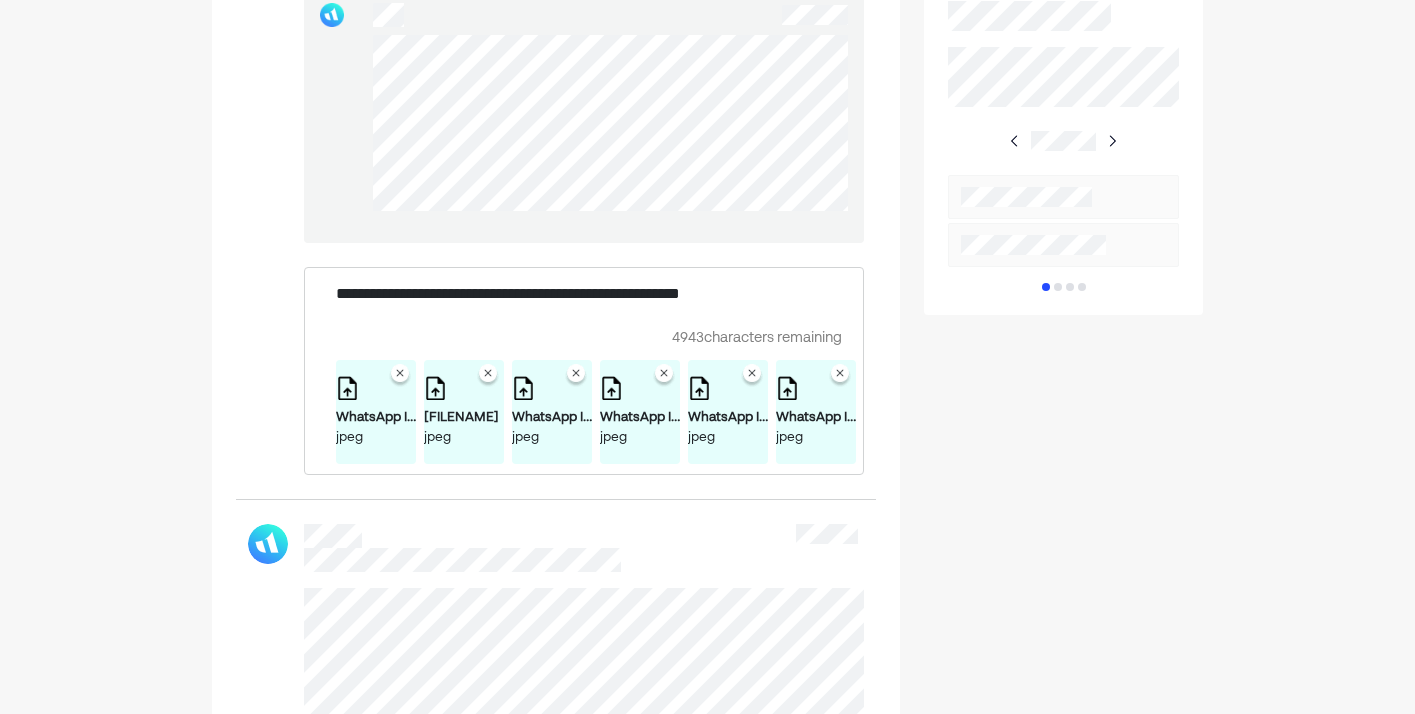 click on "**********" at bounding box center (583, 294) 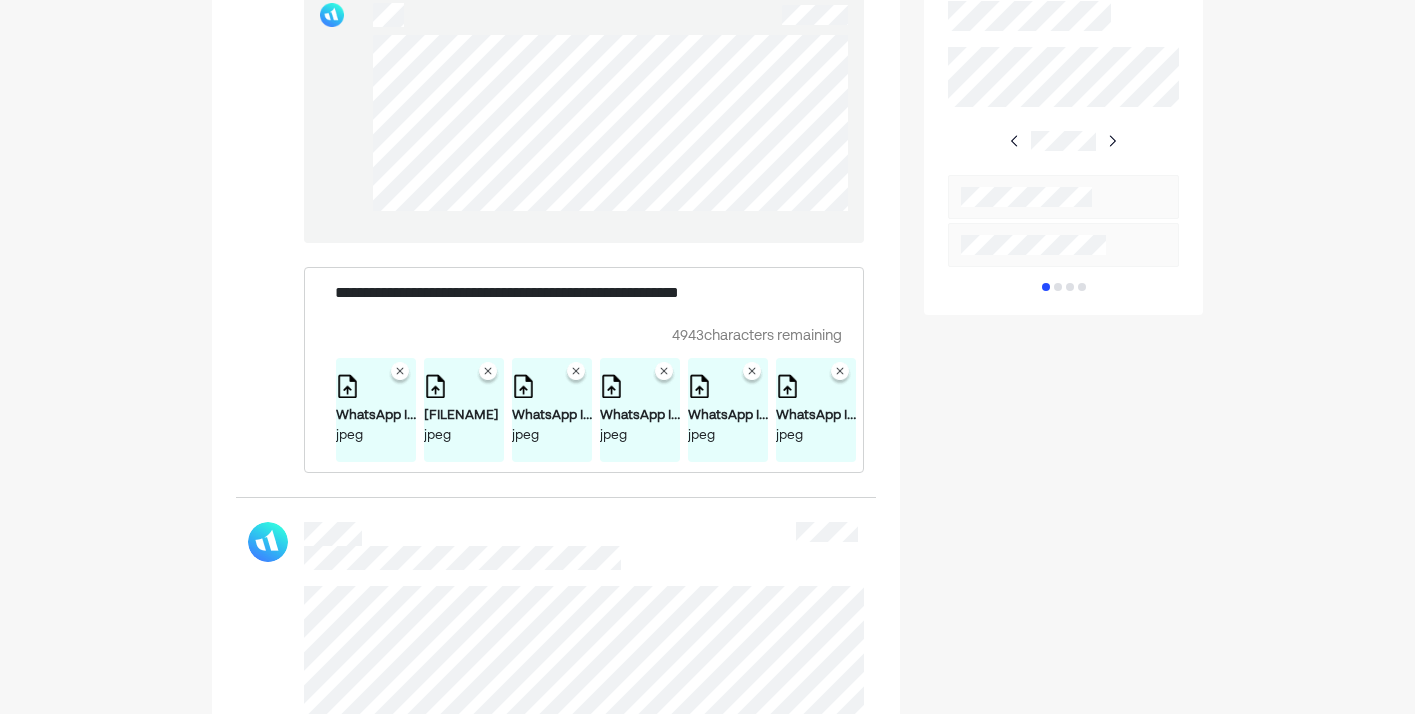 click on "**********" at bounding box center [556, 1561] 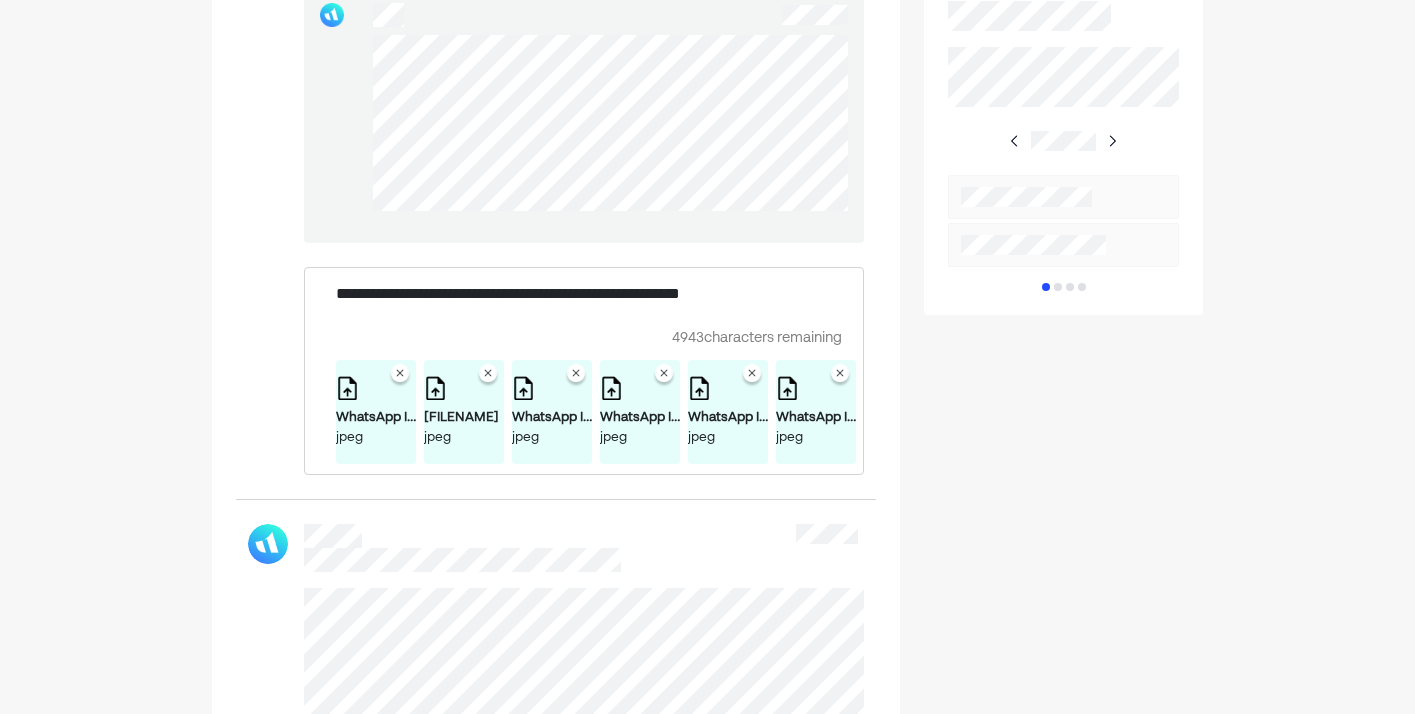 click on "**********" at bounding box center [584, 294] 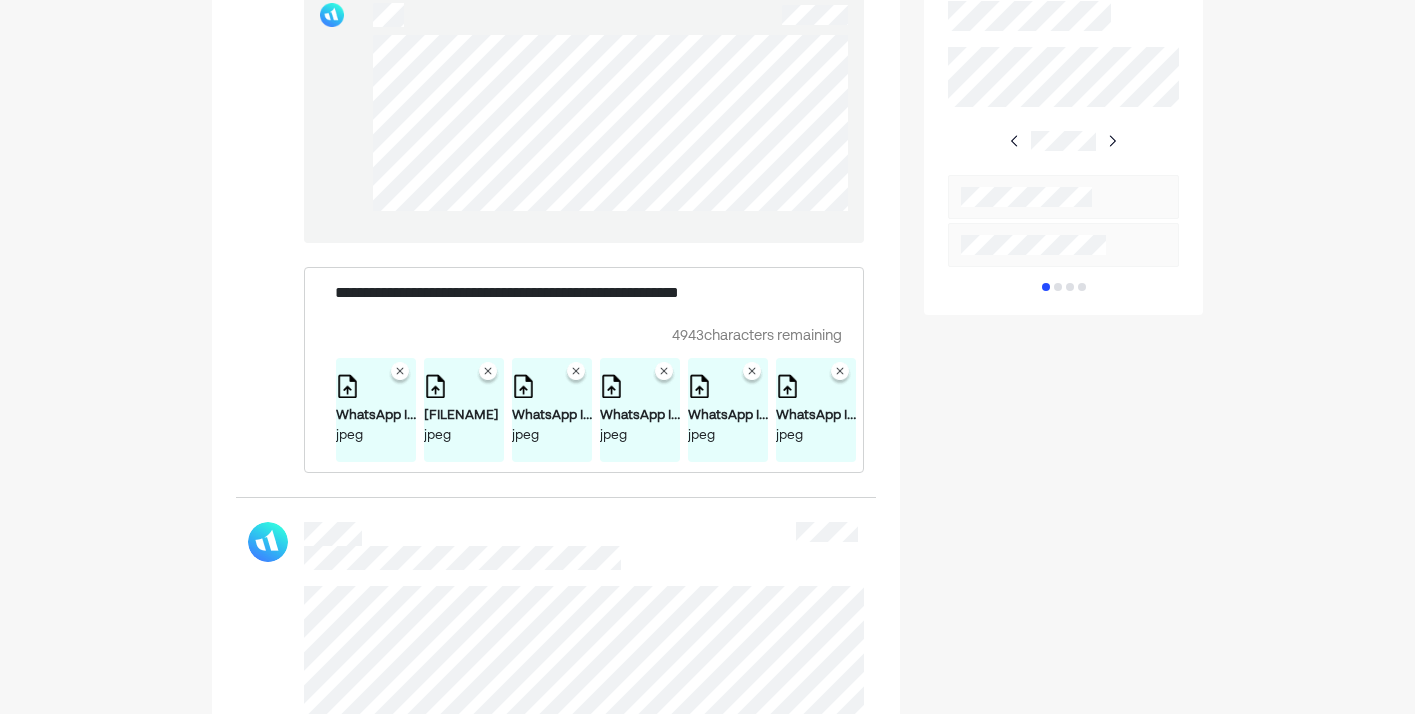 click on "**********" at bounding box center (583, 293) 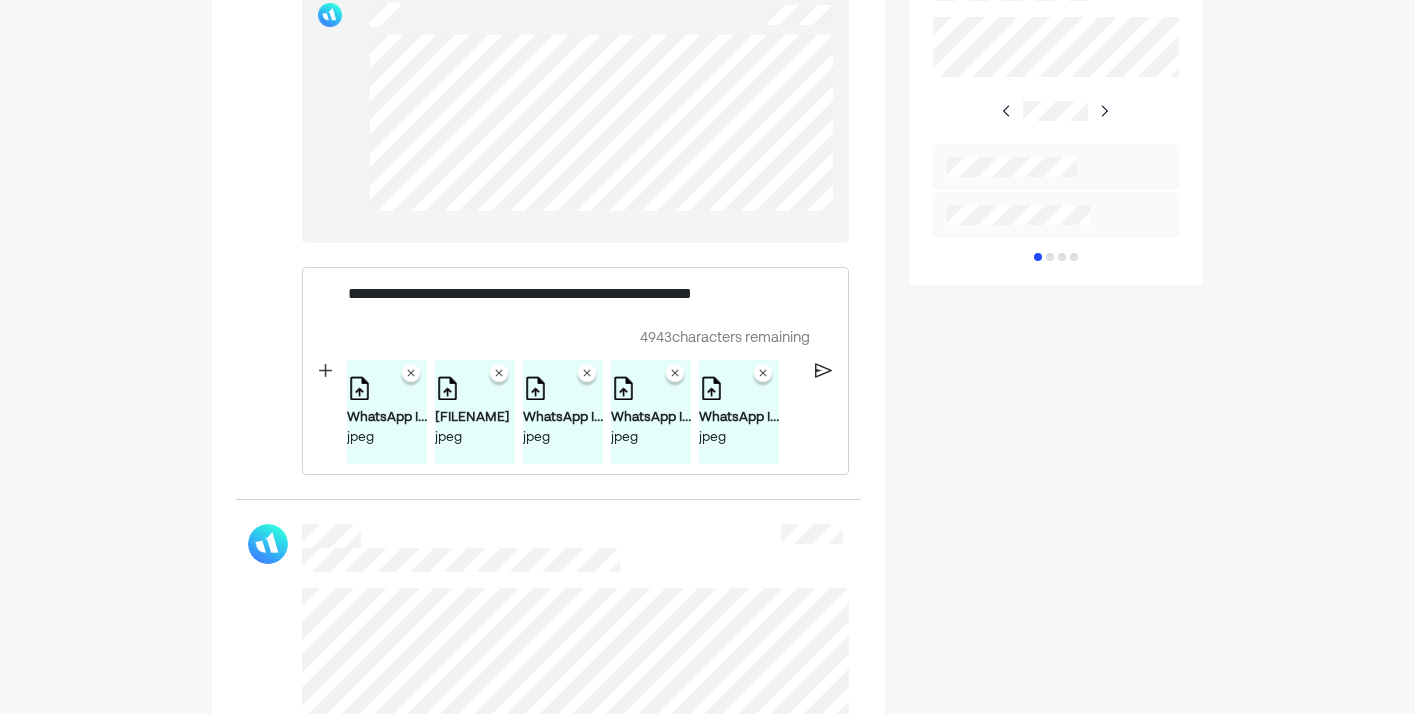 click at bounding box center [823, 371] 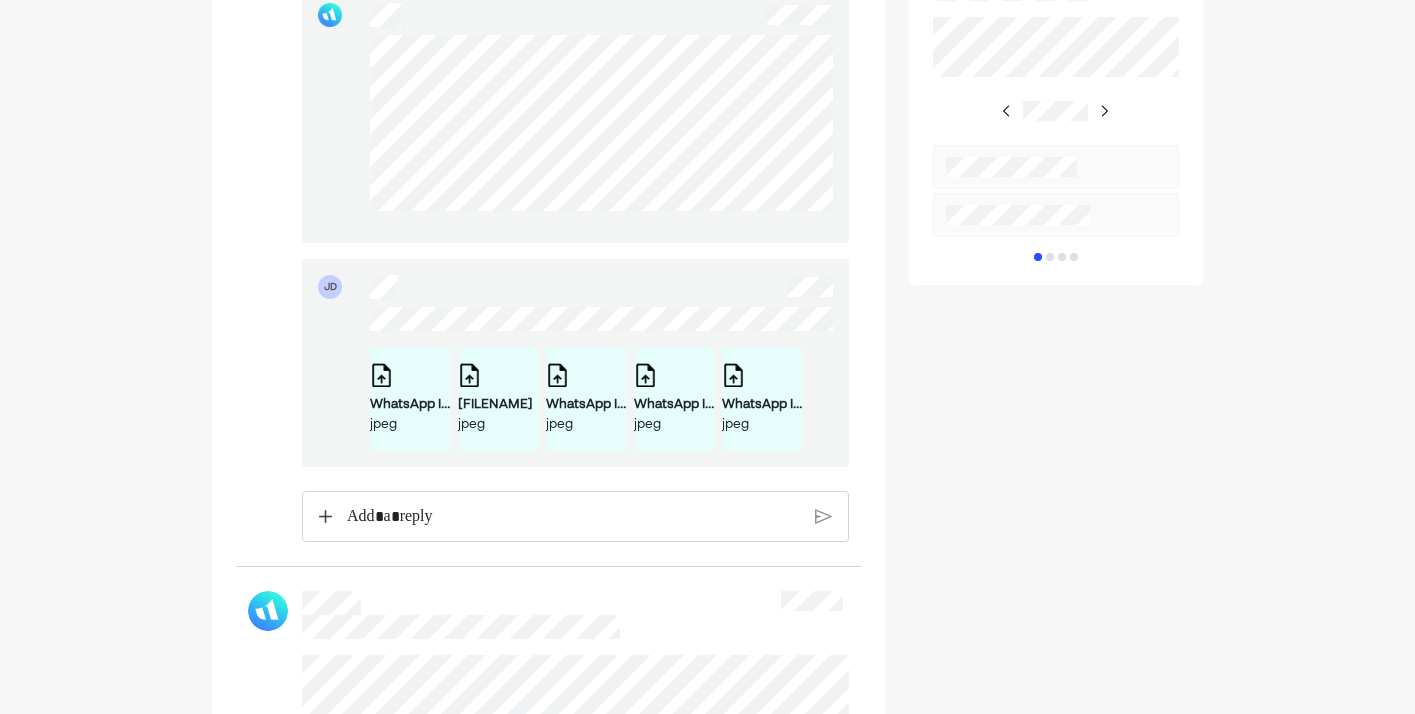 click at bounding box center (573, 517) 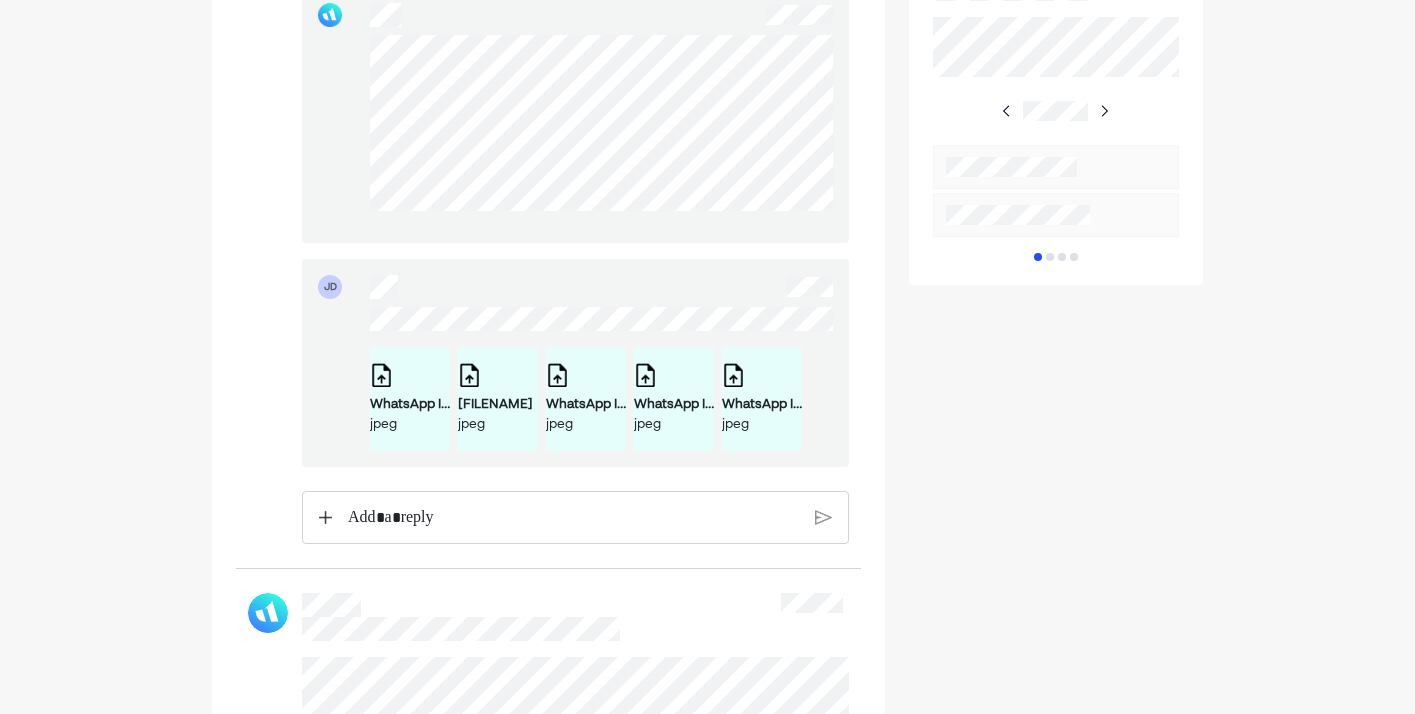click at bounding box center [325, 517] 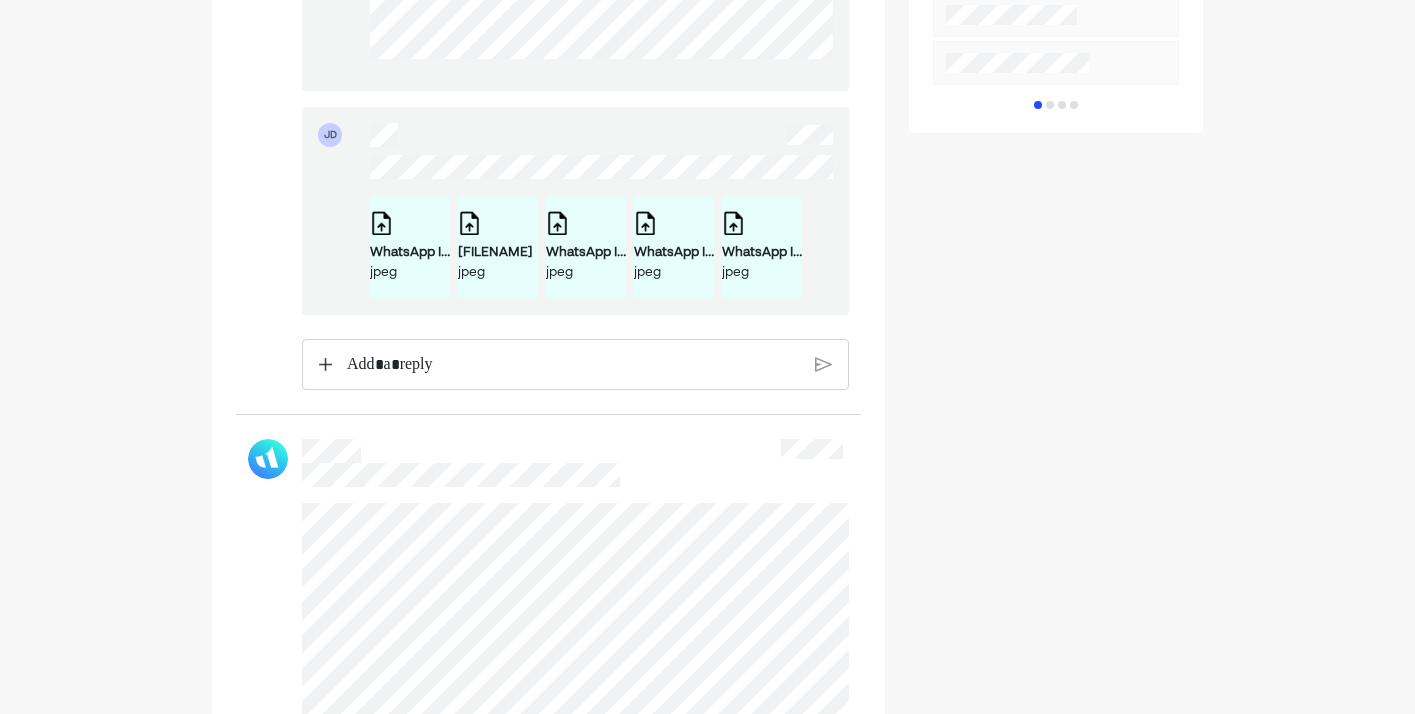 scroll, scrollTop: 1069, scrollLeft: 0, axis: vertical 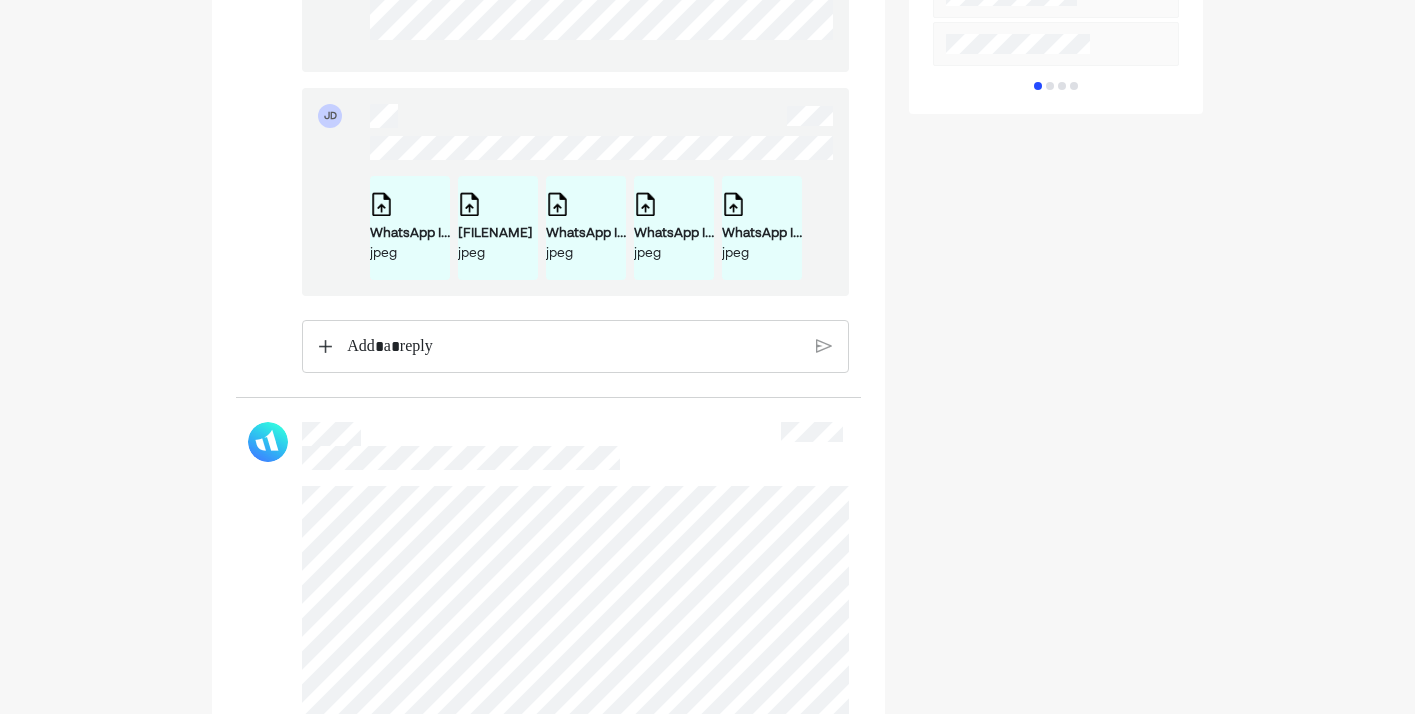 click at bounding box center [325, 346] 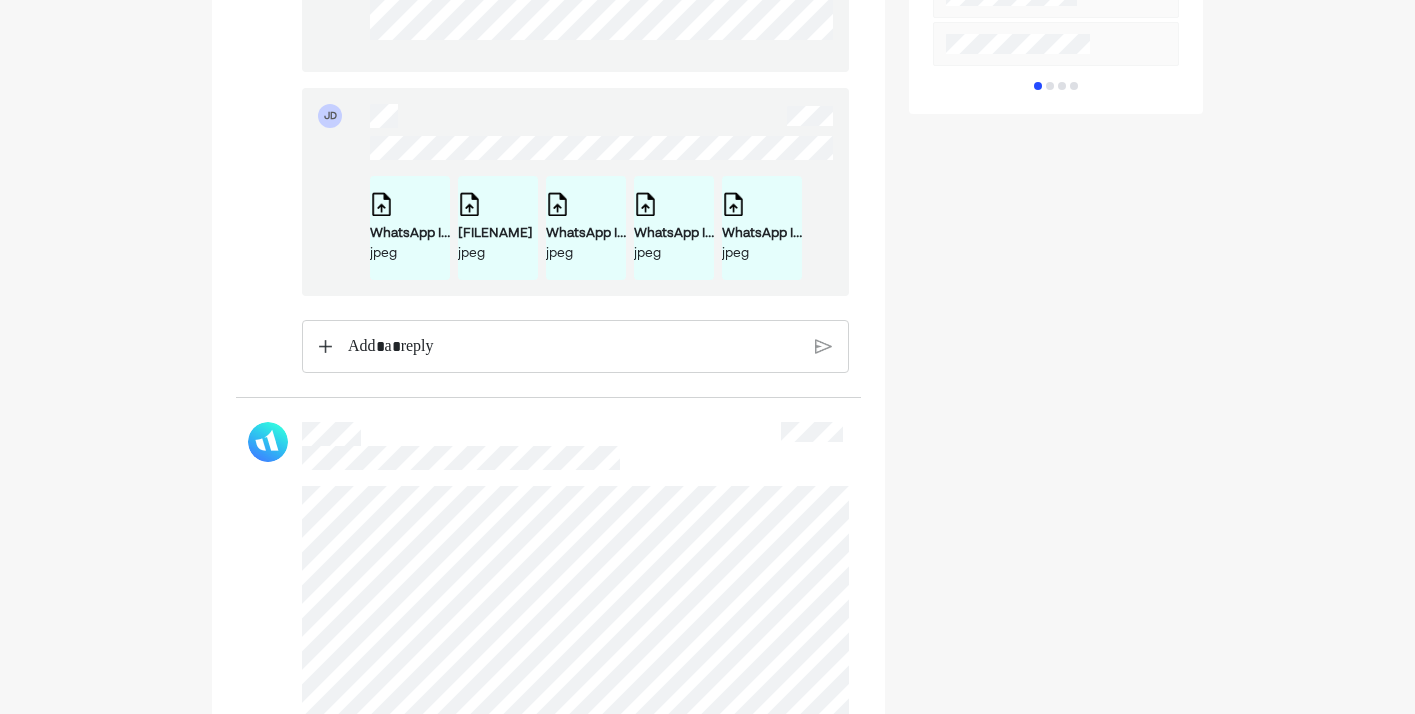 click at bounding box center (573, 347) 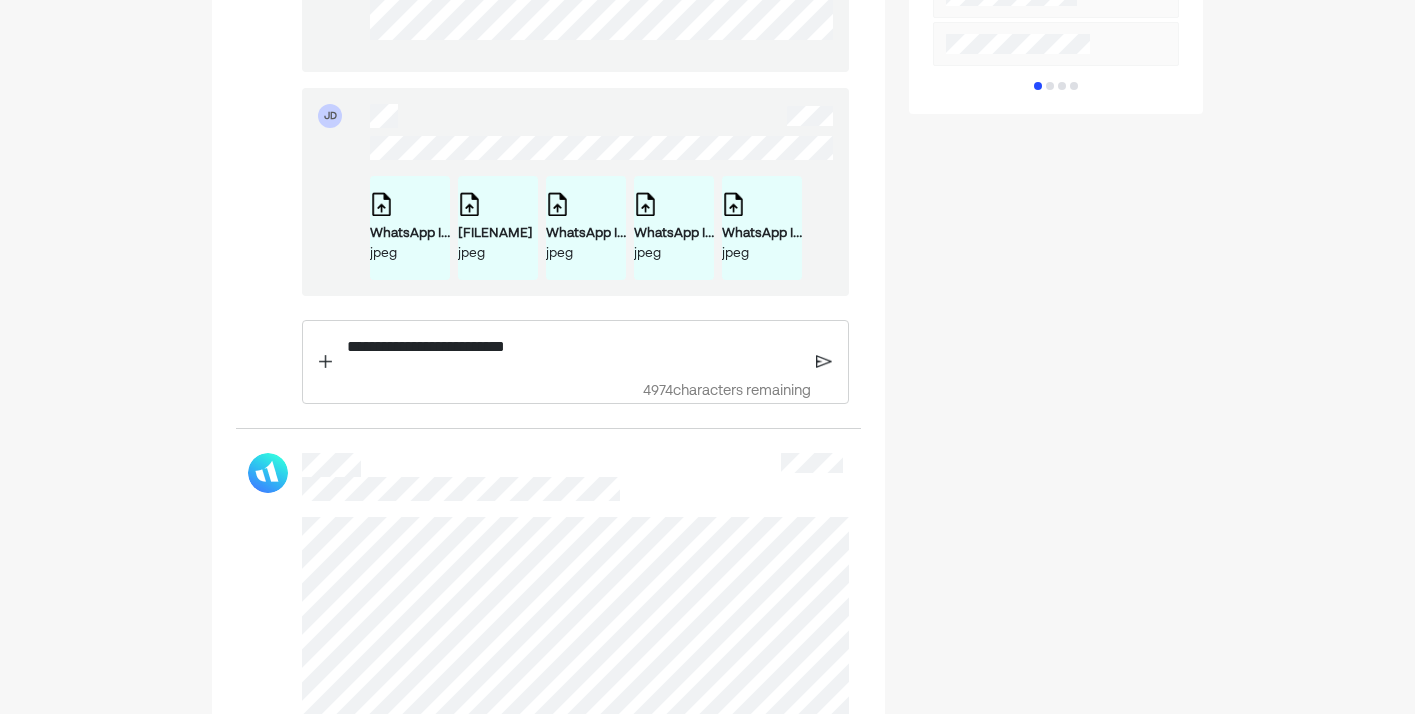 click at bounding box center (325, 362) 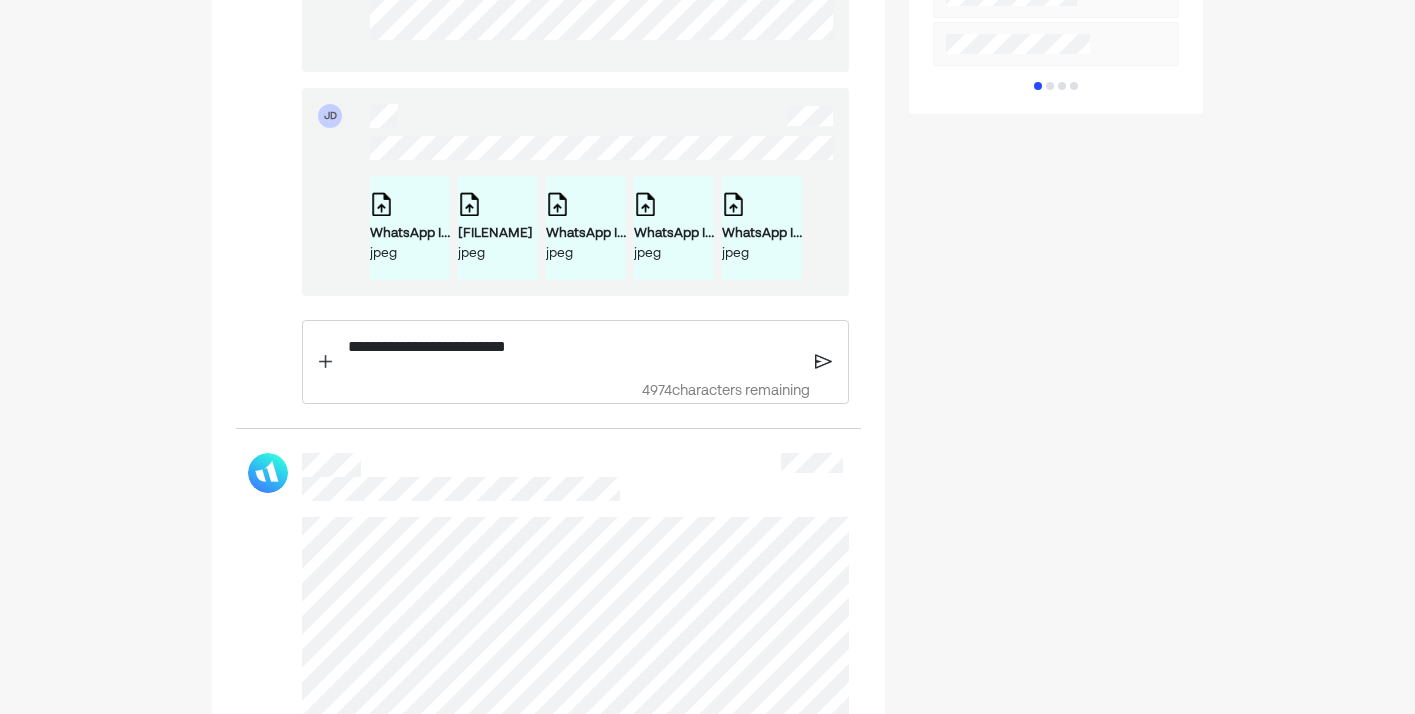 click on "**********" at bounding box center [573, 347] 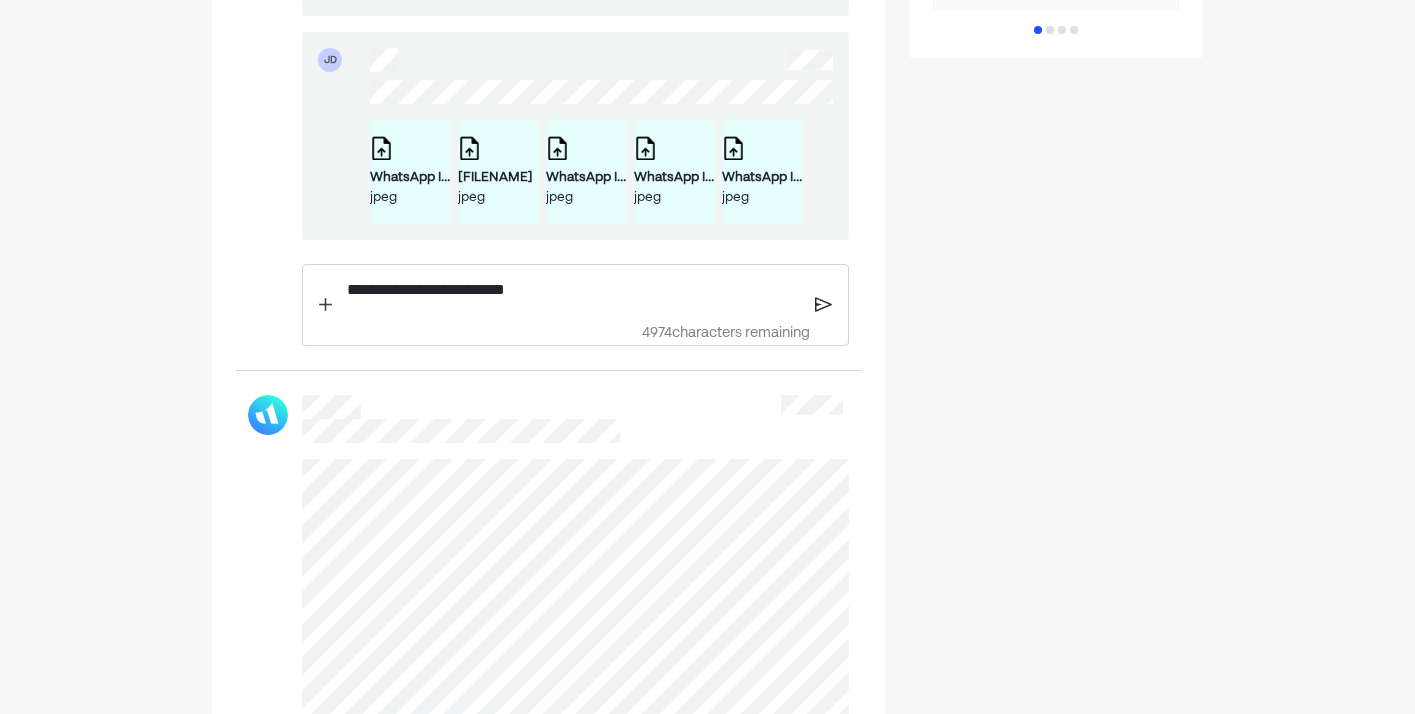 scroll, scrollTop: 1129, scrollLeft: 0, axis: vertical 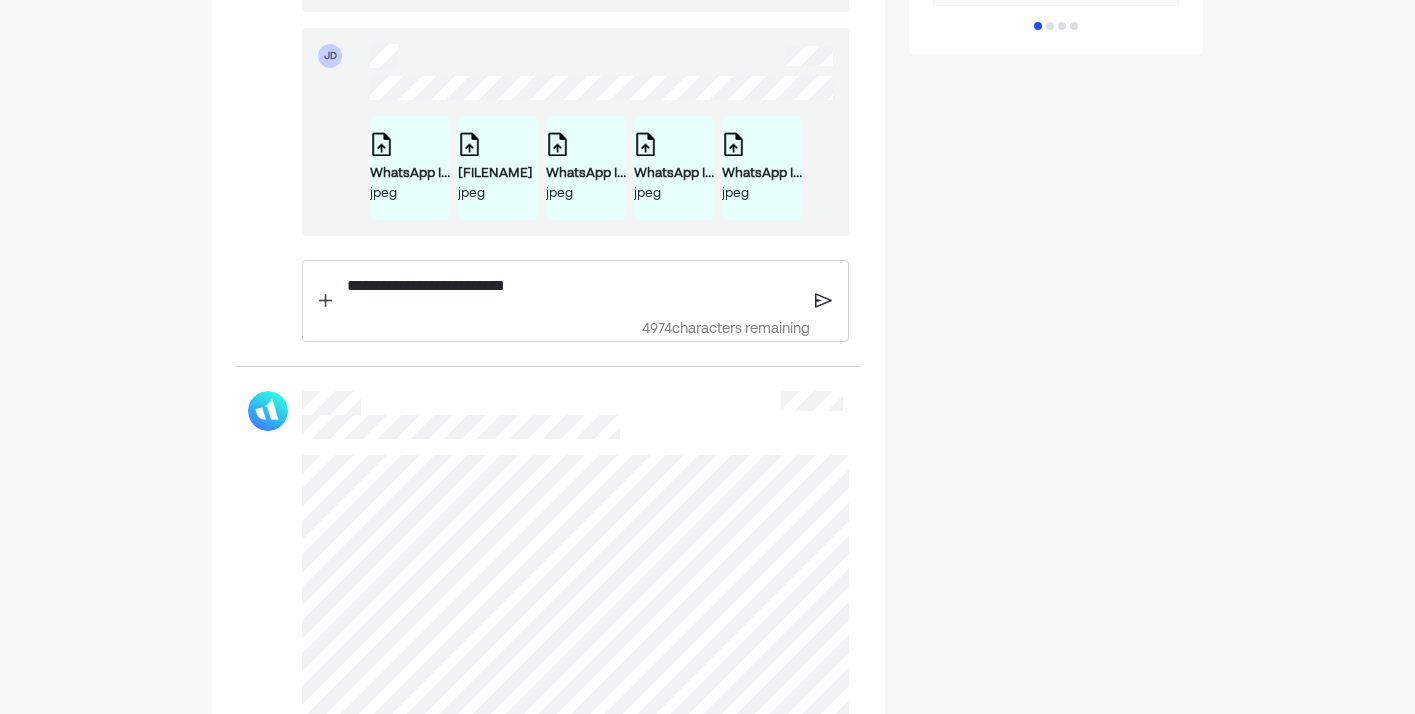 click on "**********" at bounding box center [573, 286] 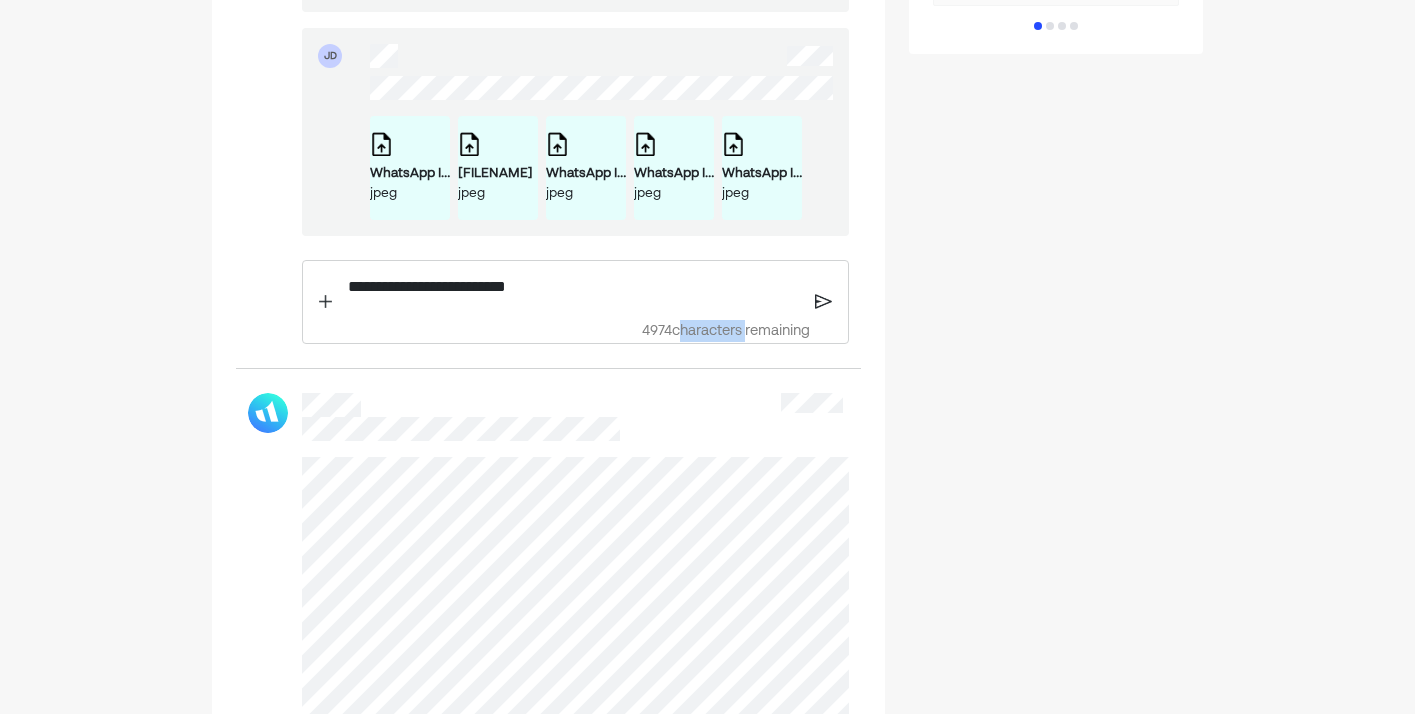 click on "4974  characters remaining" at bounding box center [573, 331] 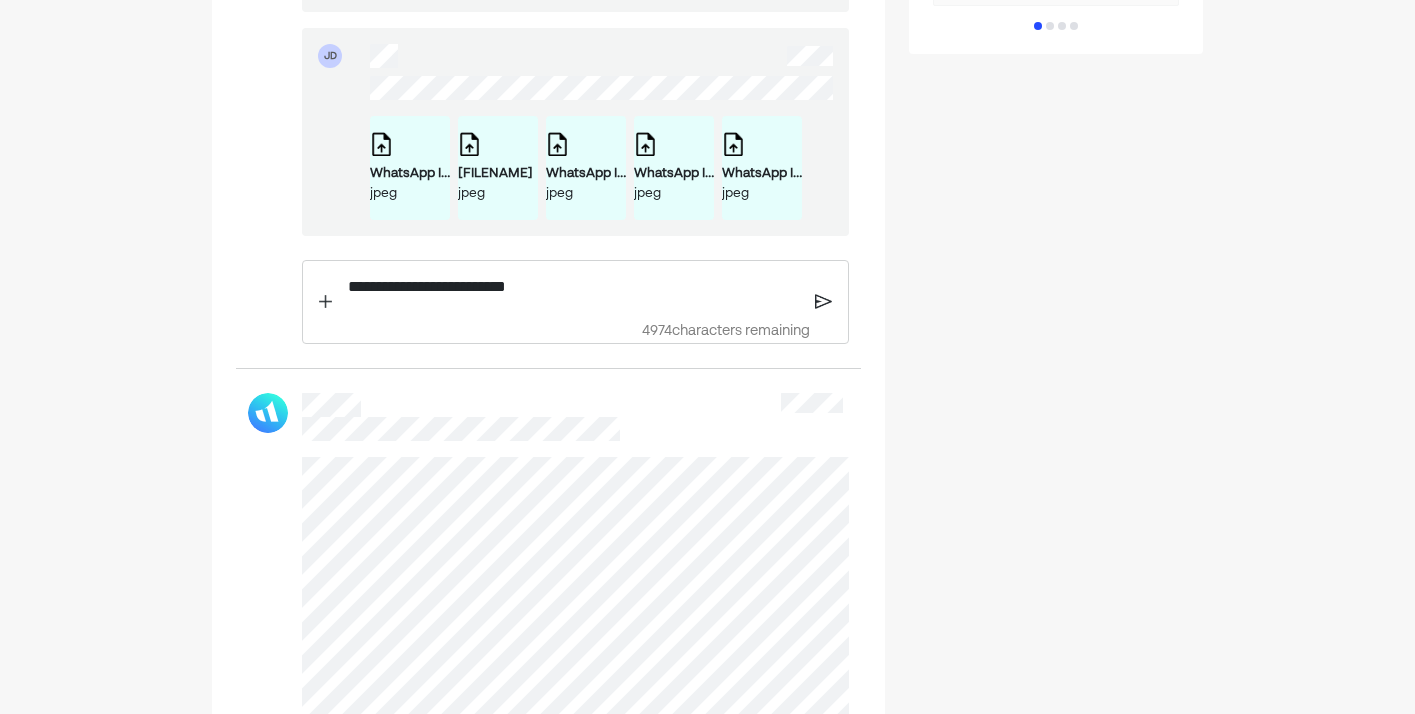 click on "**********" at bounding box center (573, 302) 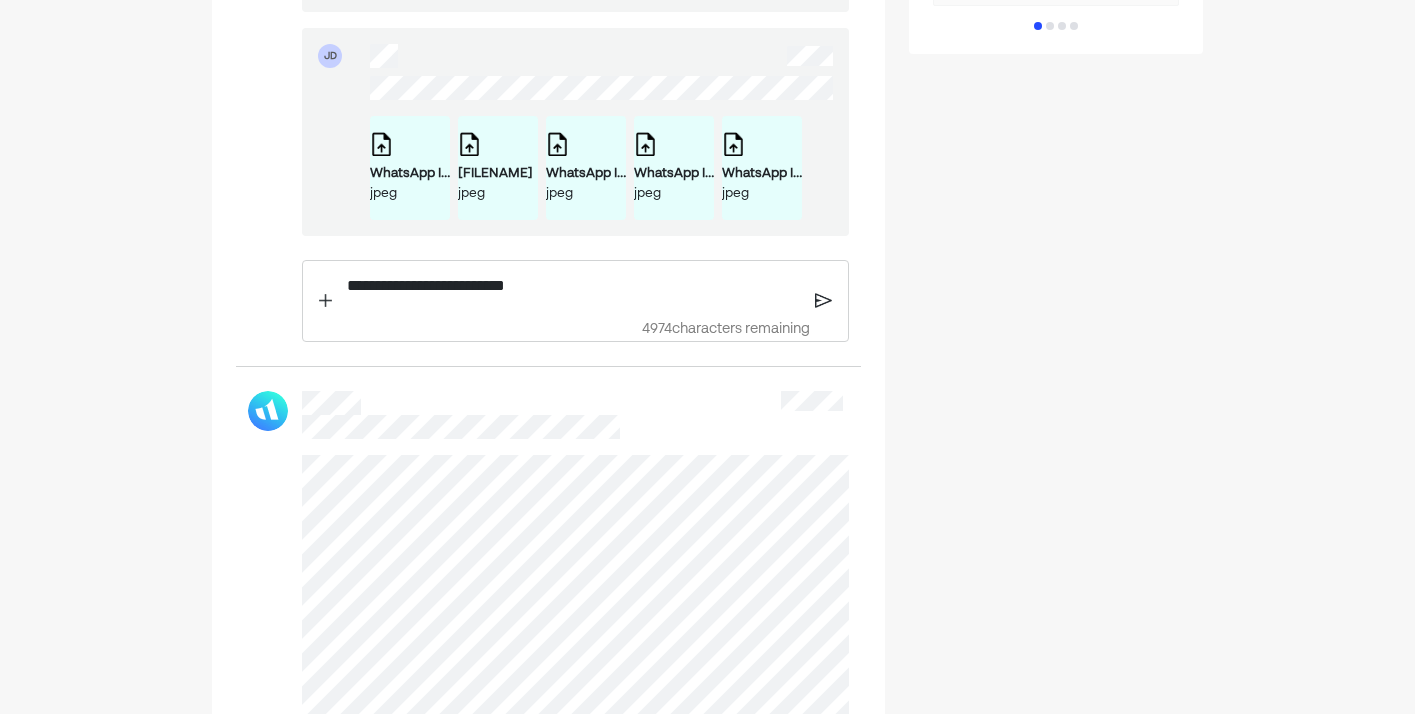 click on "**********" at bounding box center [573, 286] 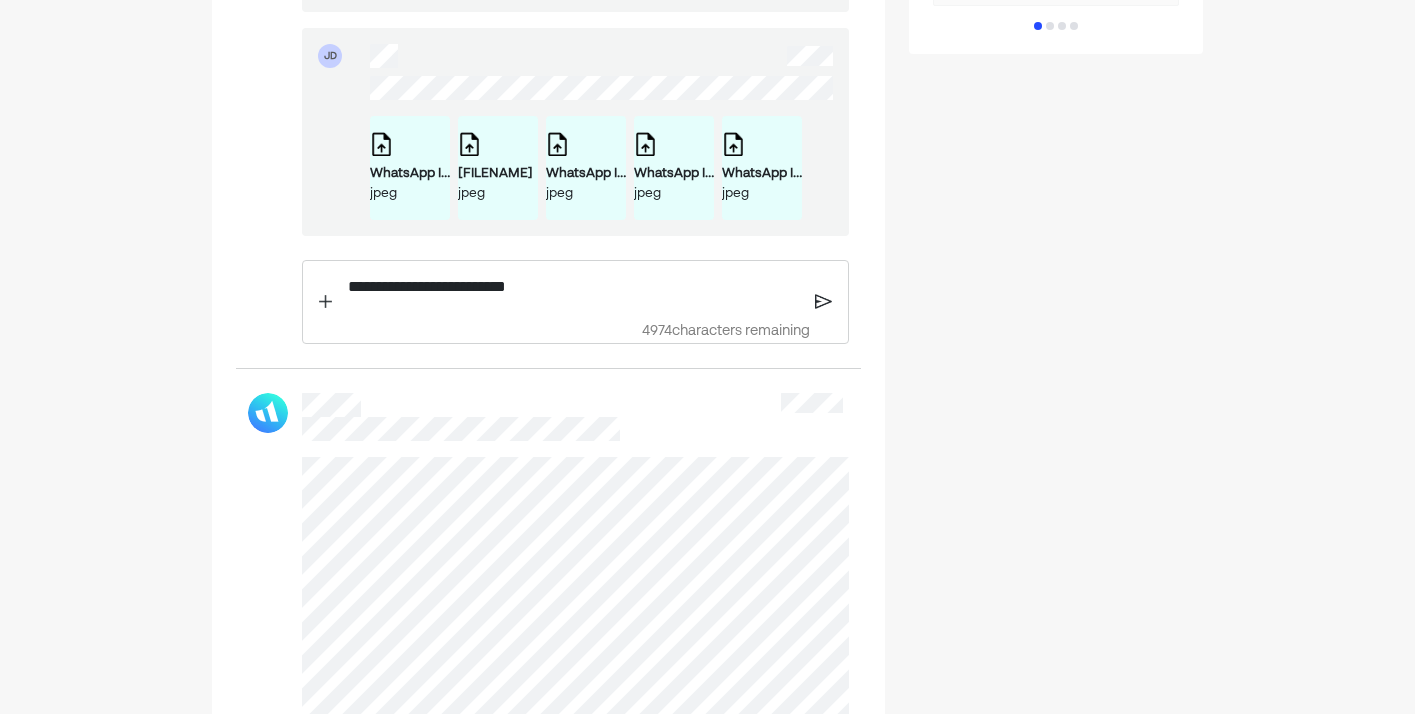 click at bounding box center [325, 302] 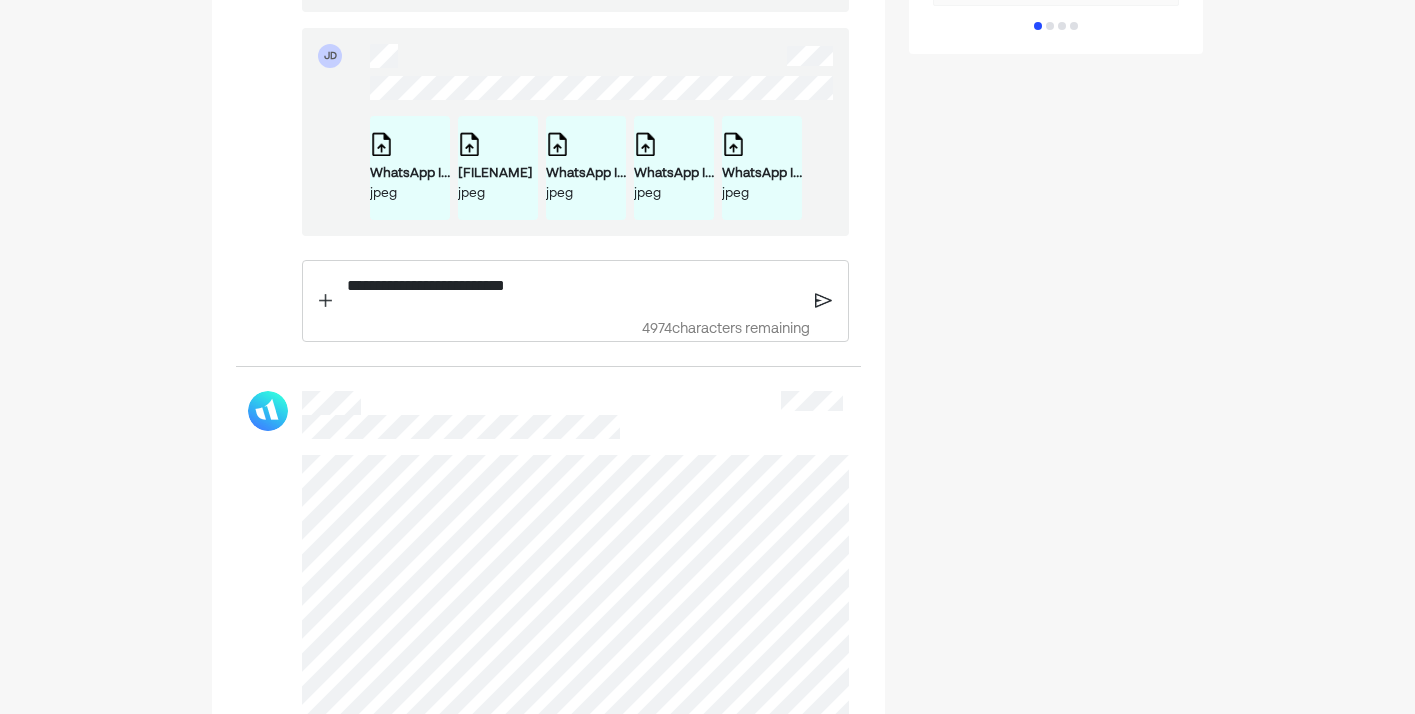 click on "**********" at bounding box center [573, 286] 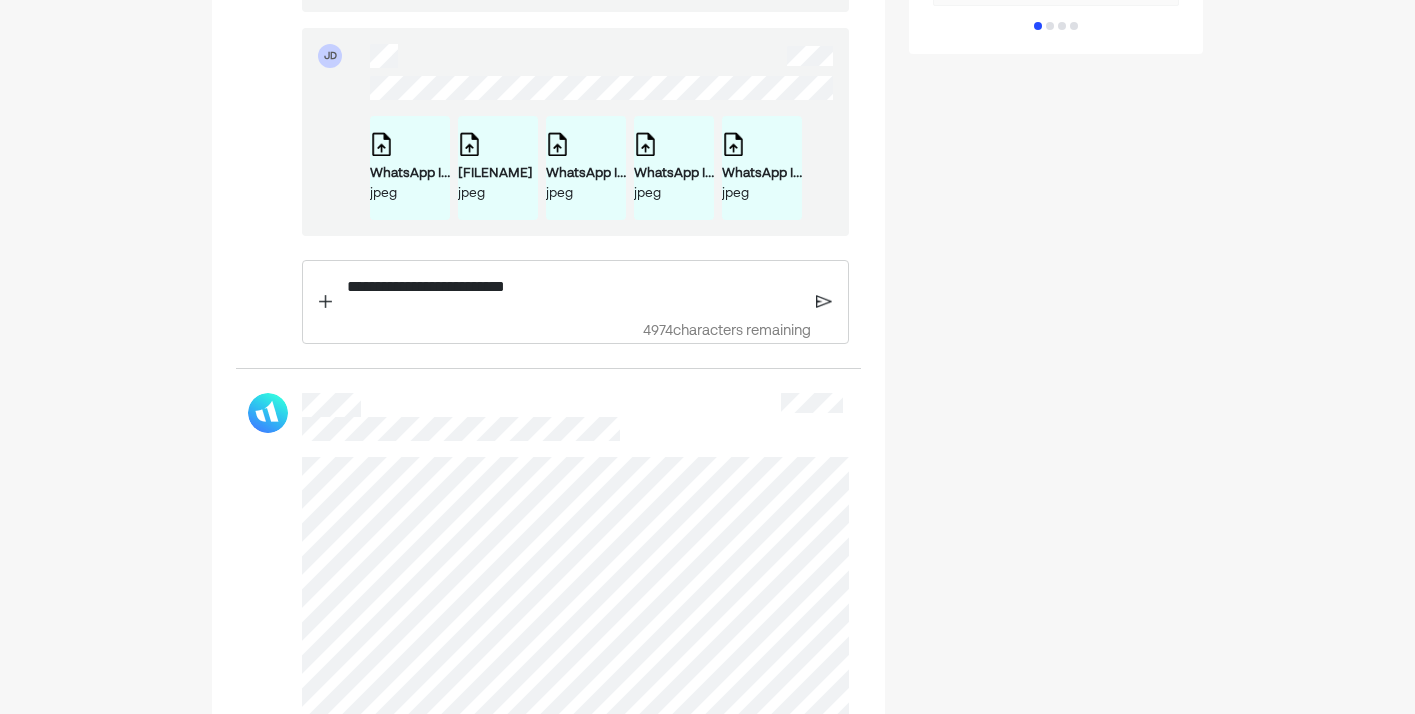 click at bounding box center (325, 302) 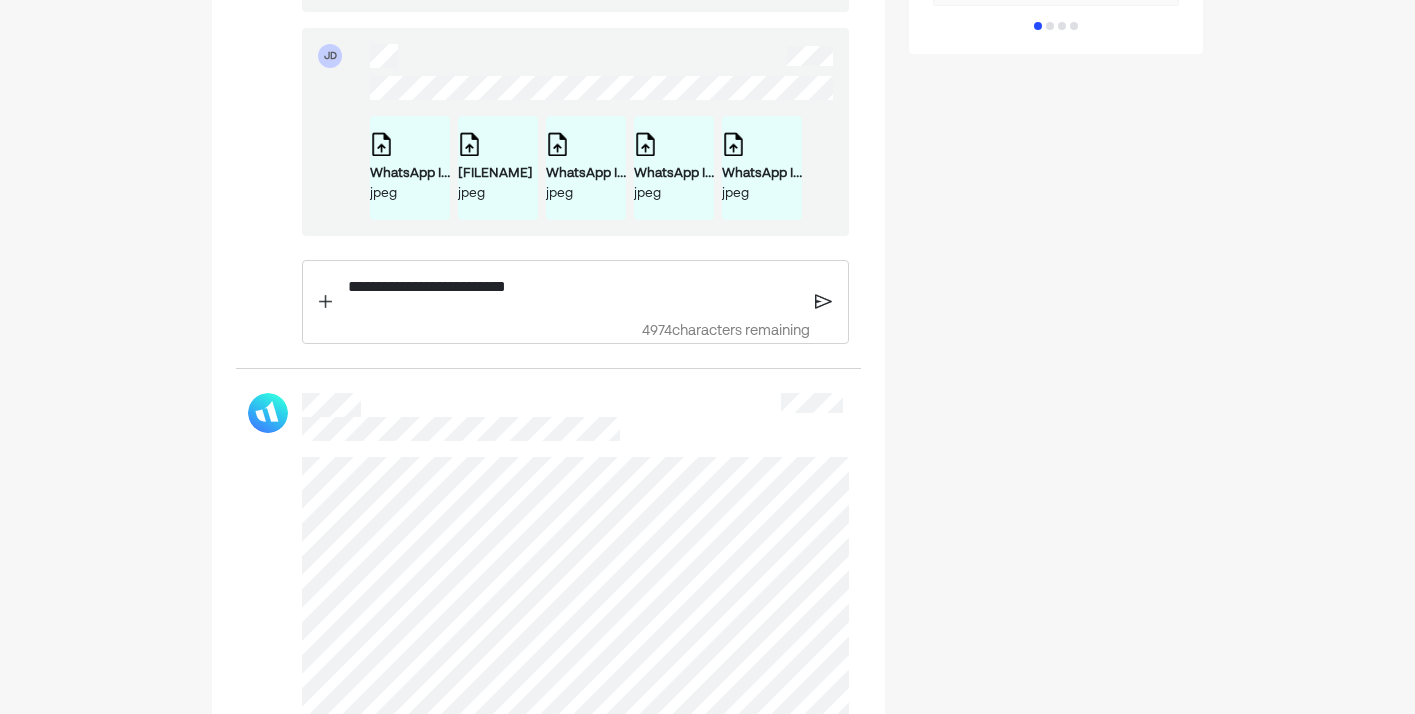 click on "**********" at bounding box center [573, 287] 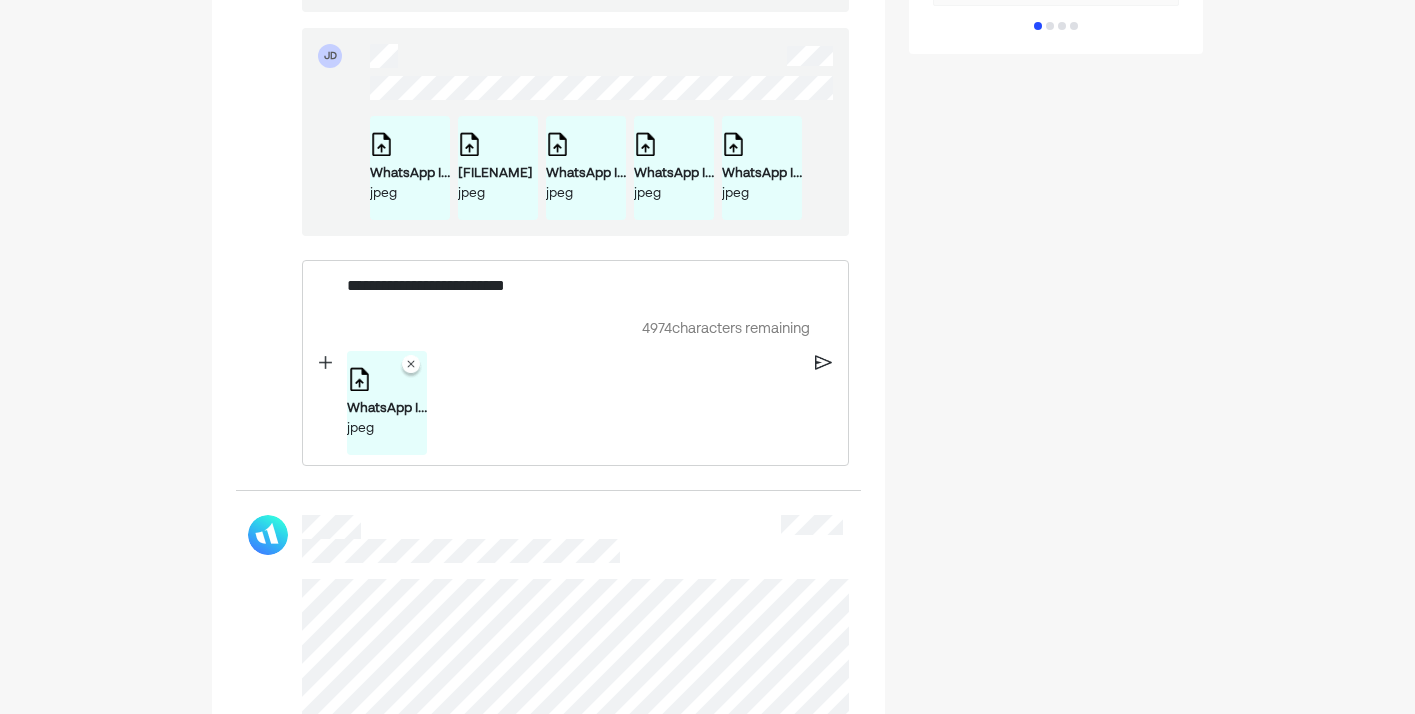 click on "**********" at bounding box center (573, 286) 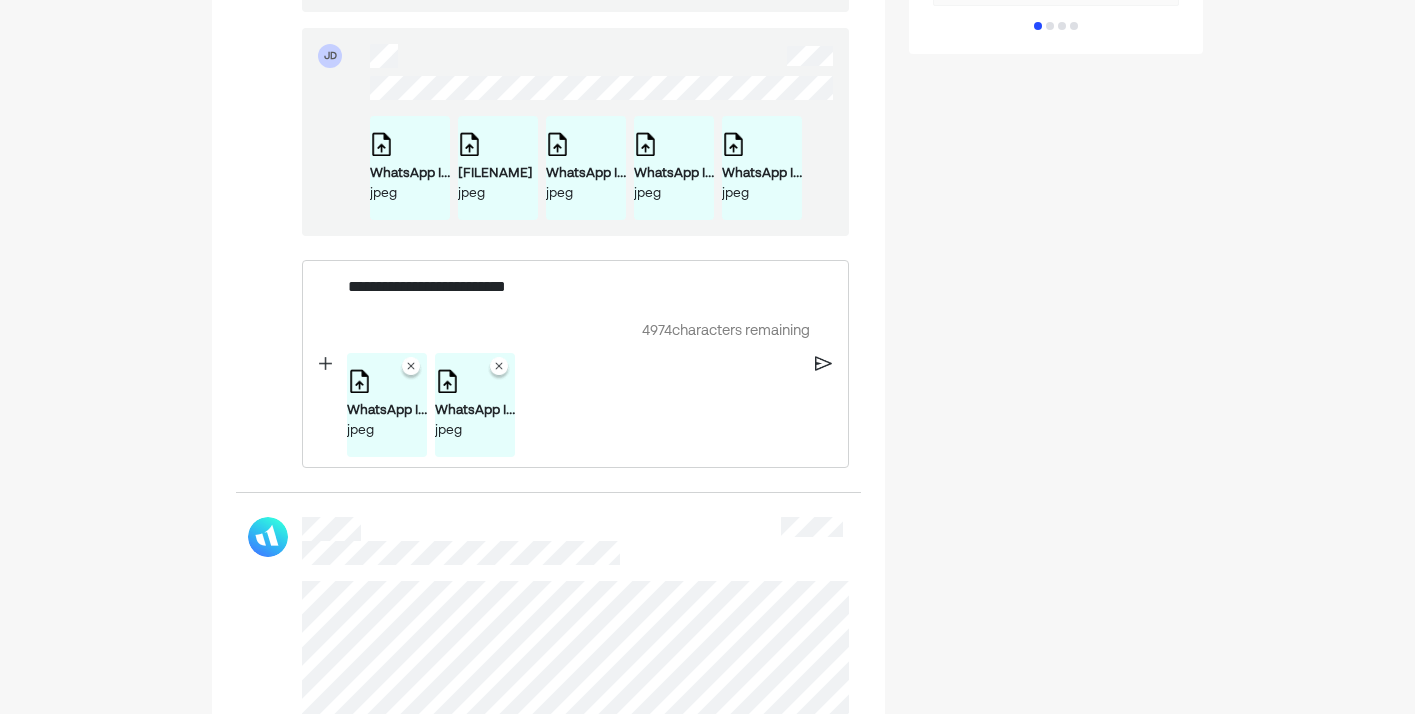 click on "**********" at bounding box center [573, 287] 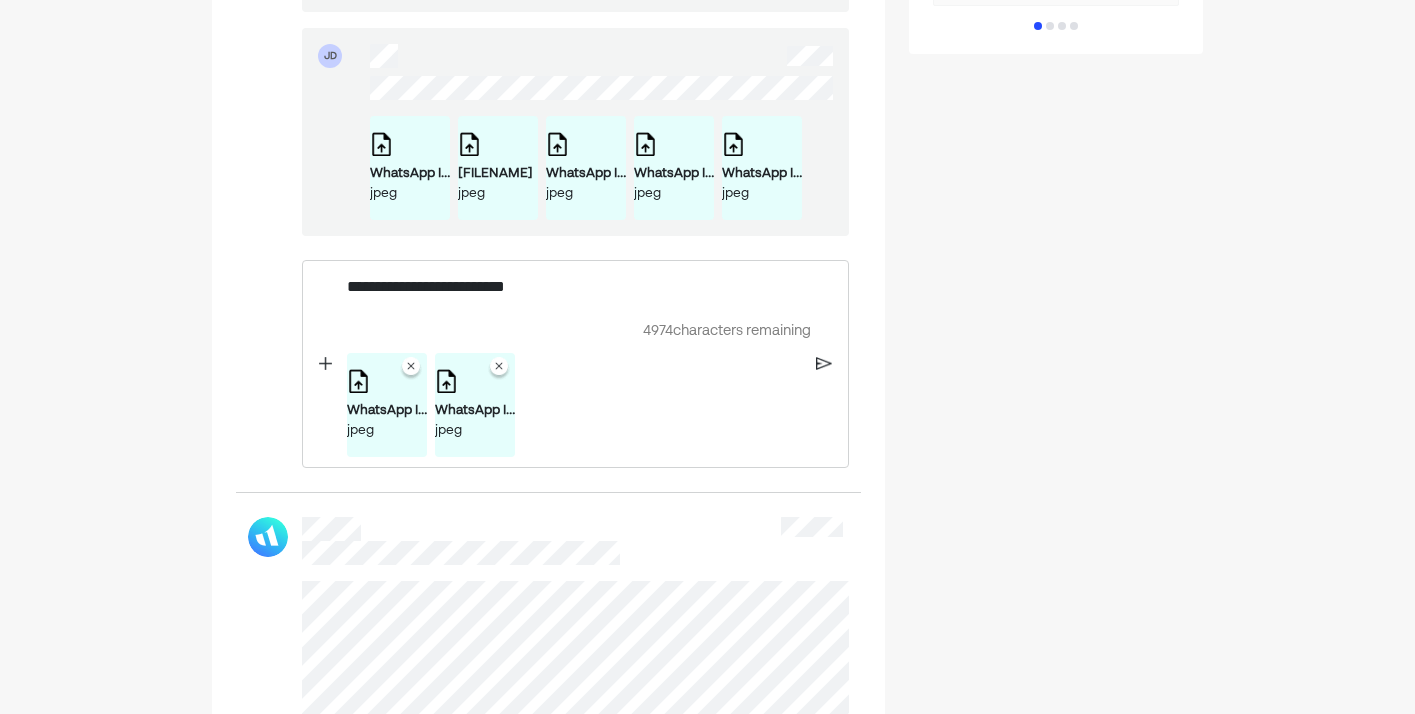 click at bounding box center (824, 364) 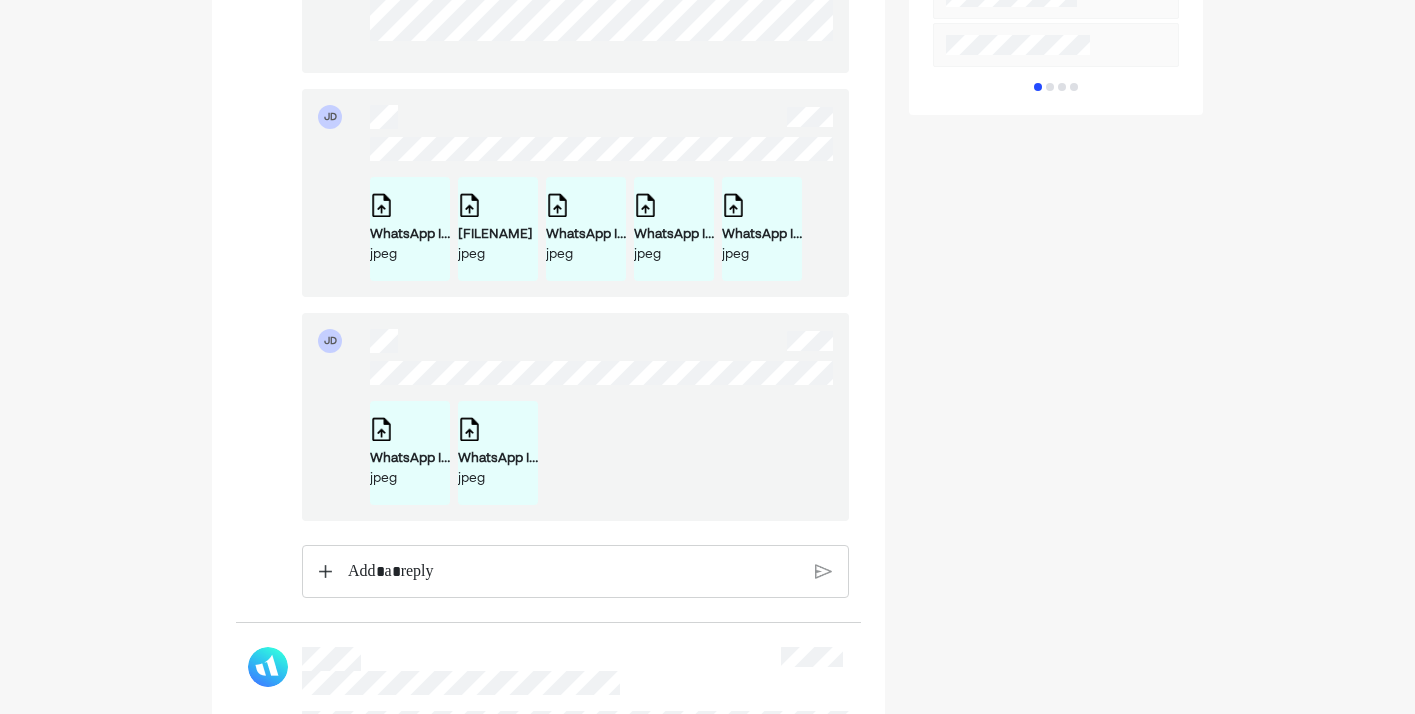 scroll, scrollTop: 1156, scrollLeft: 0, axis: vertical 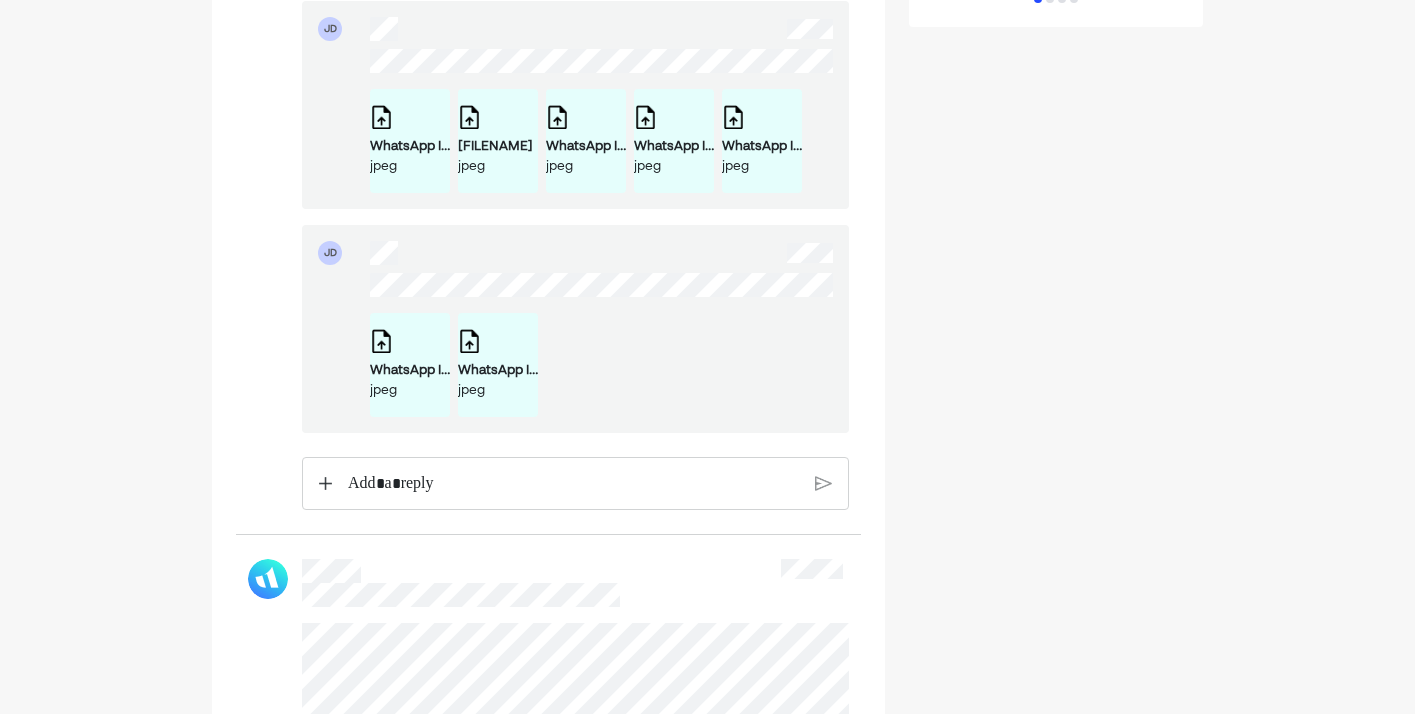 click at bounding box center [573, 484] 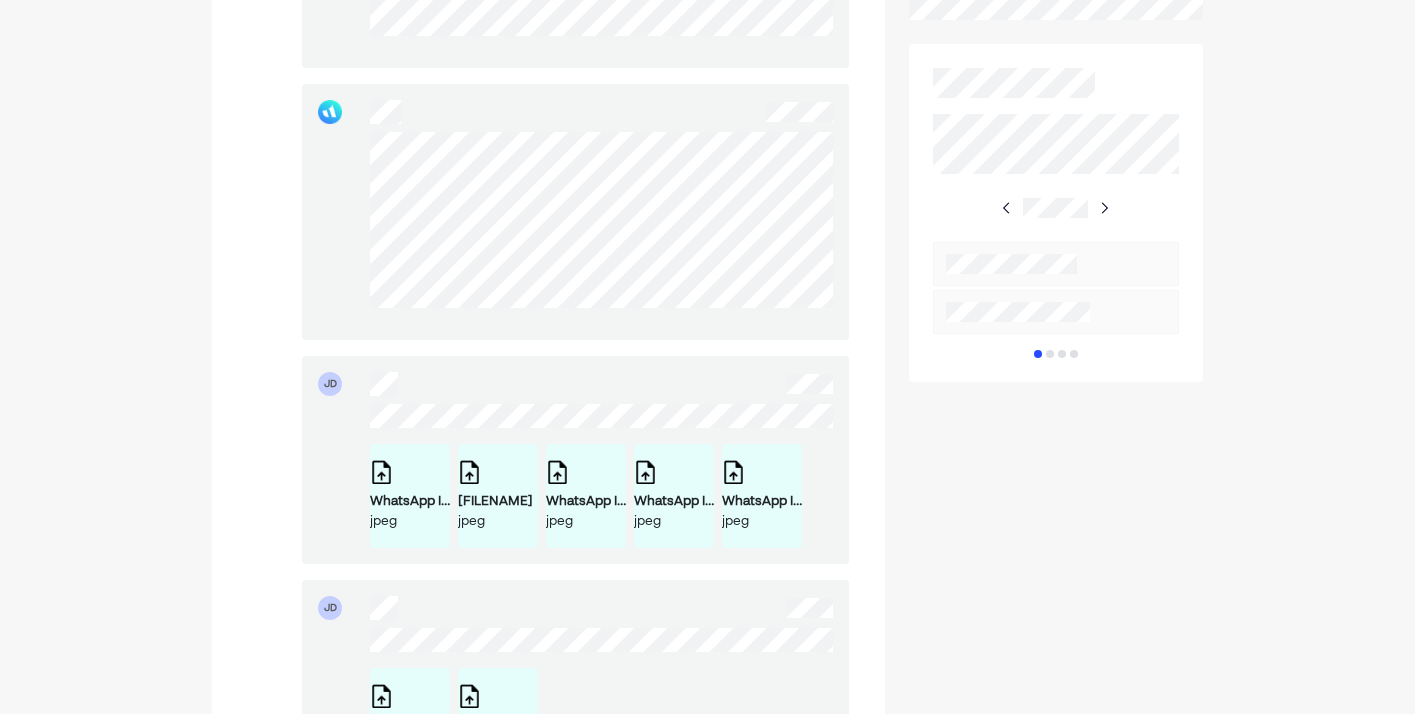 scroll, scrollTop: 1540, scrollLeft: 0, axis: vertical 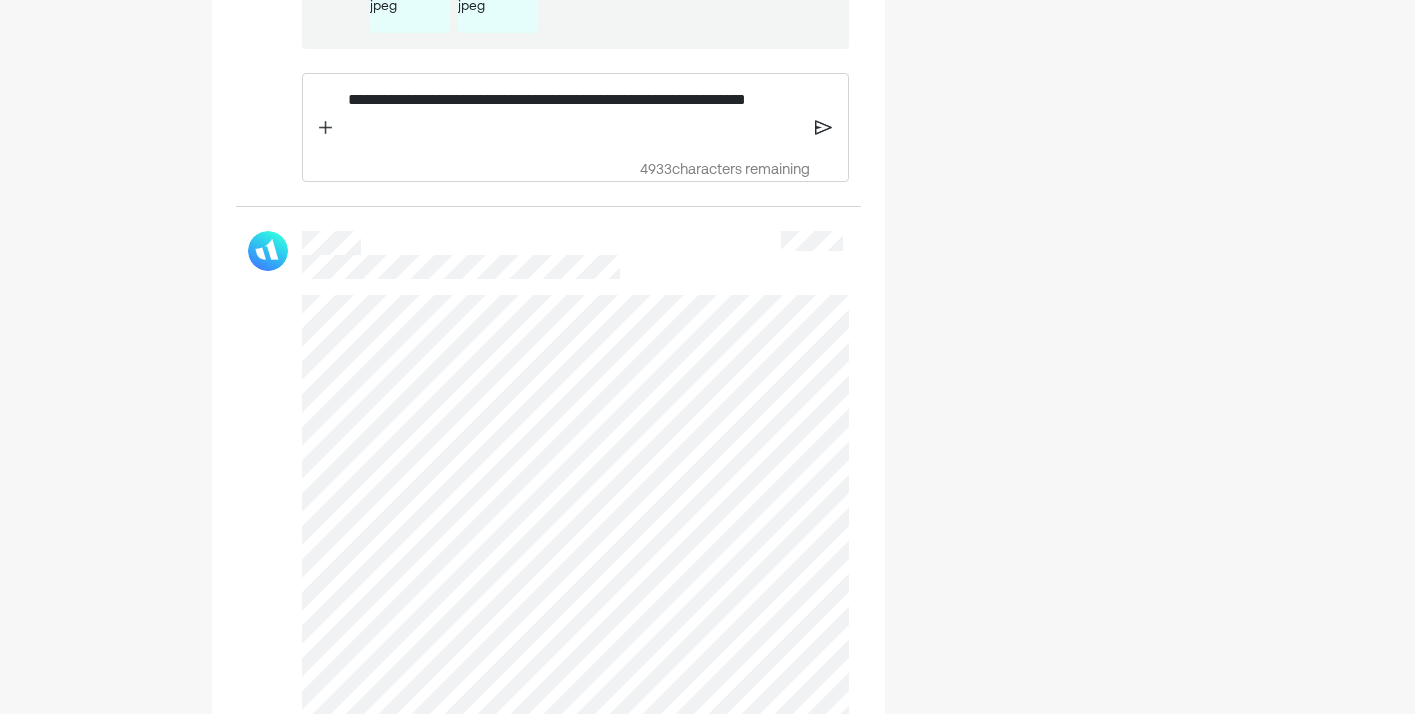 click on "**********" at bounding box center (573, 112) 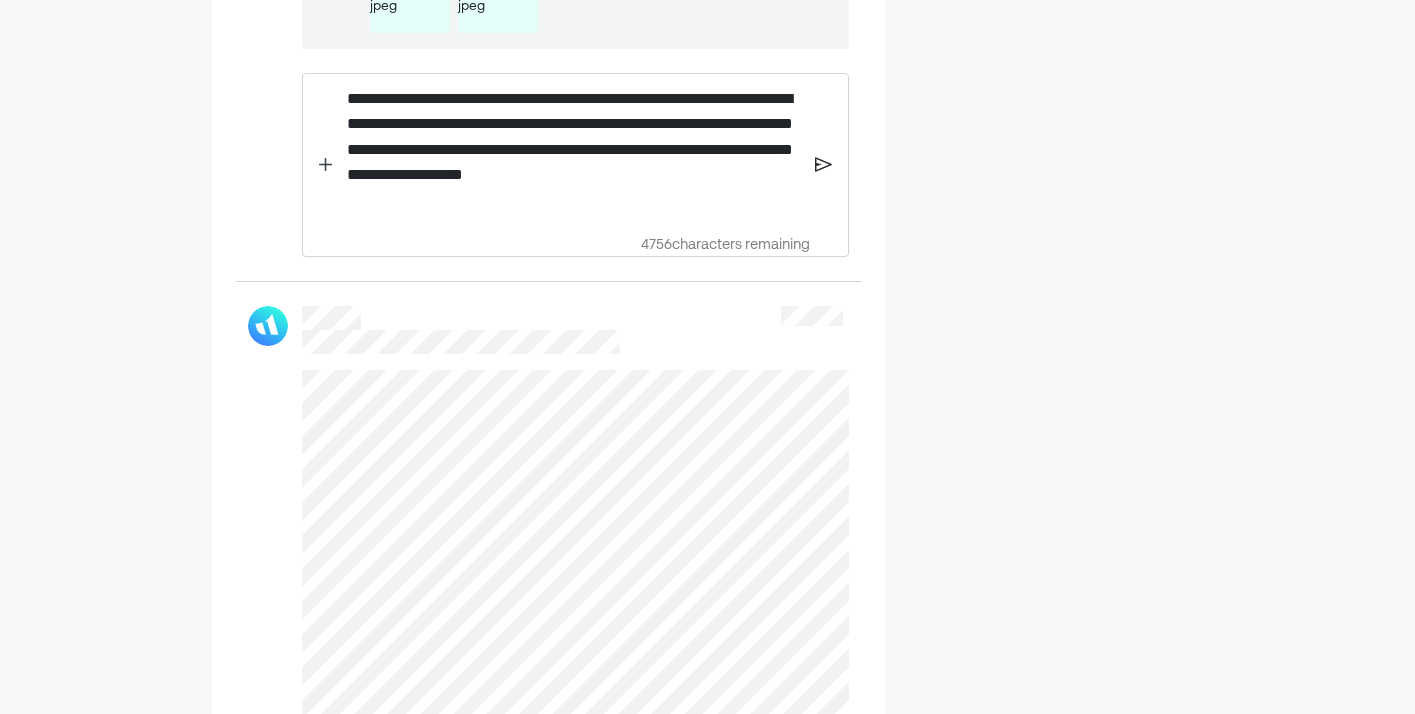 click at bounding box center (823, 165) 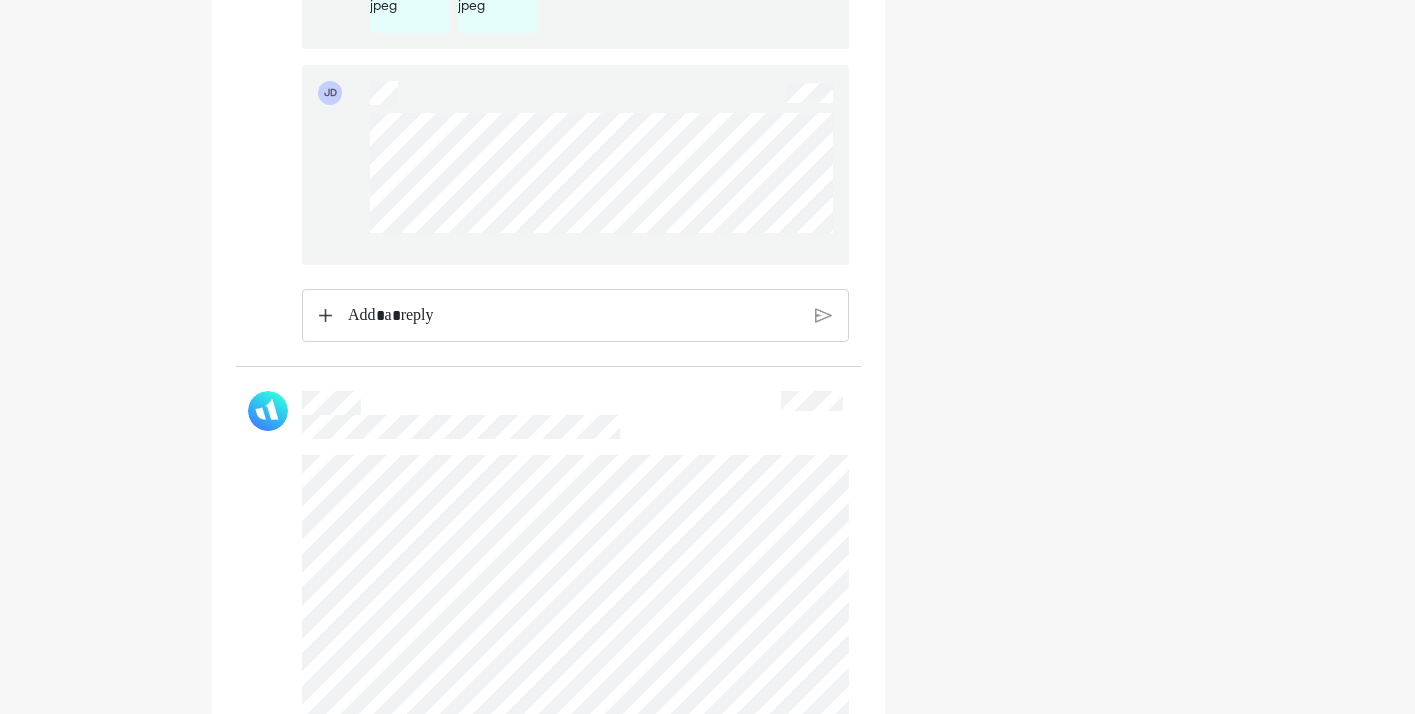 click at bounding box center (573, 316) 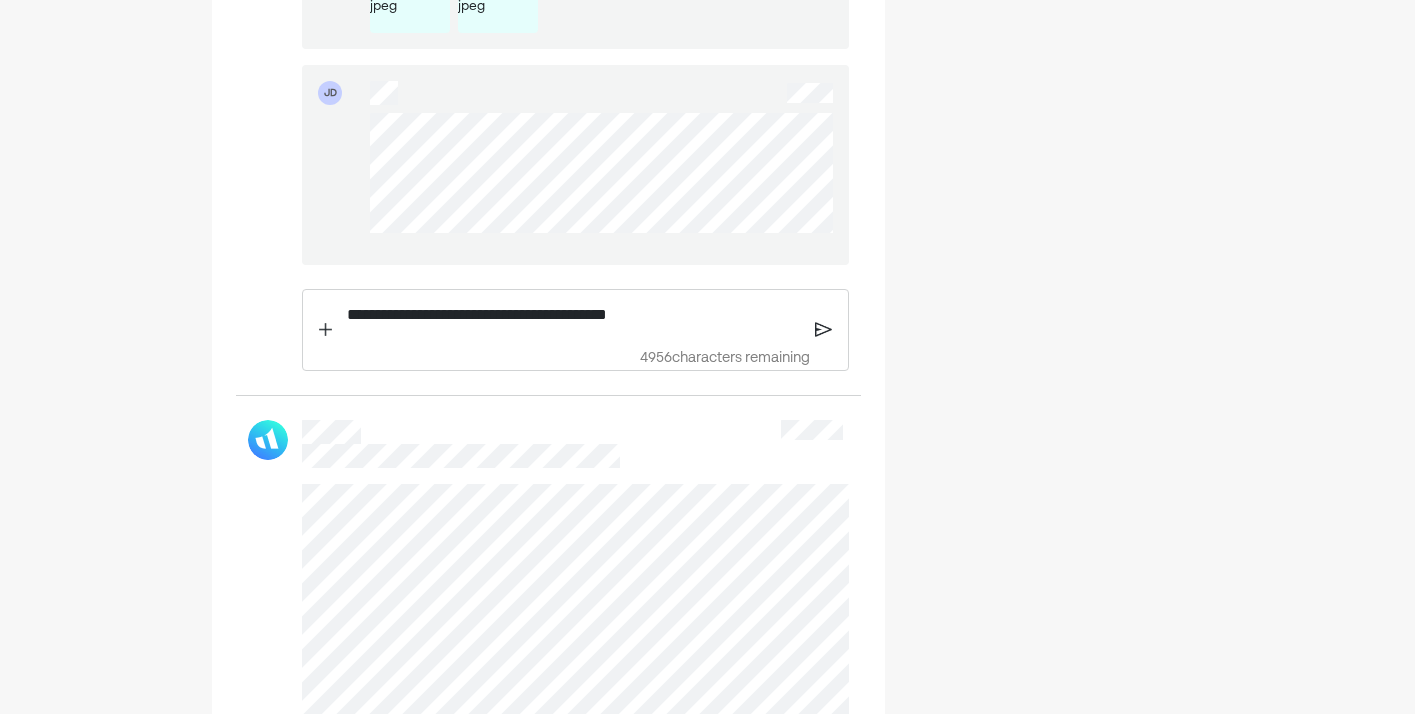 click at bounding box center [325, 330] 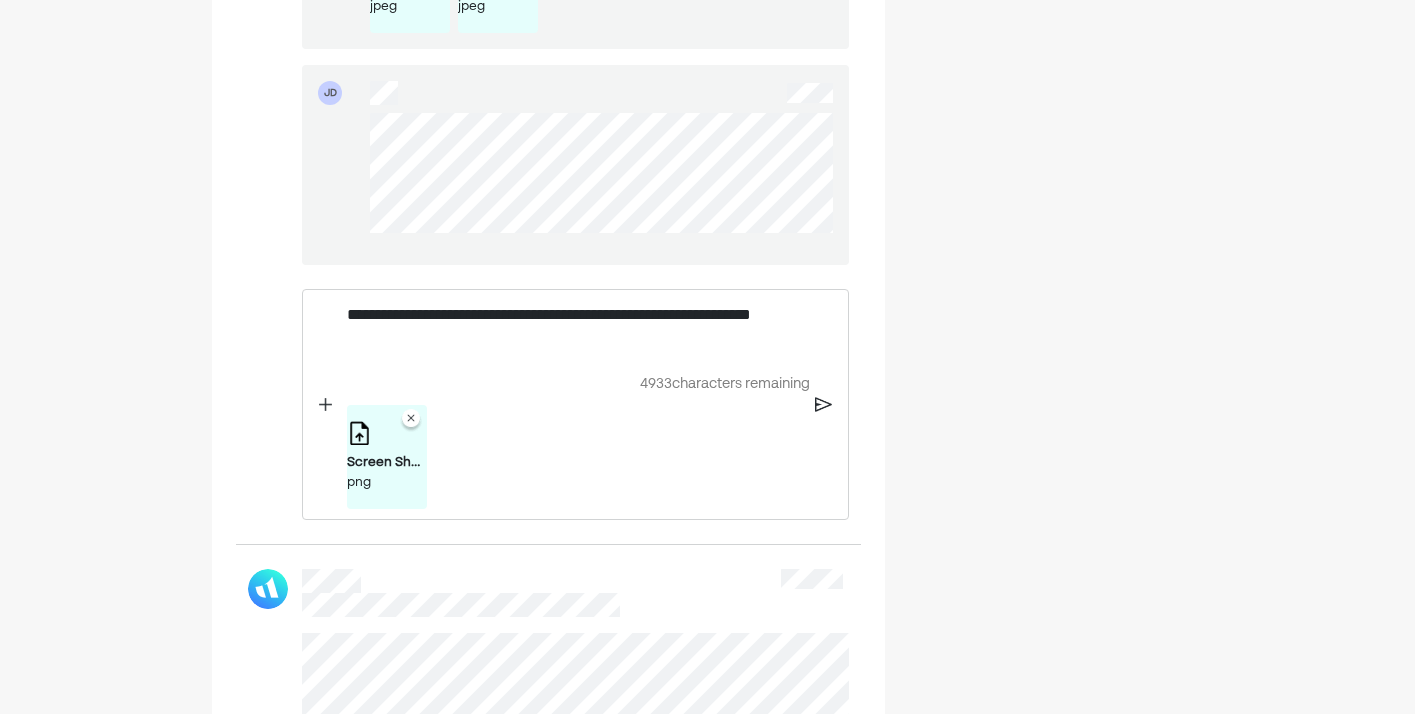 click on "**********" at bounding box center (573, 327) 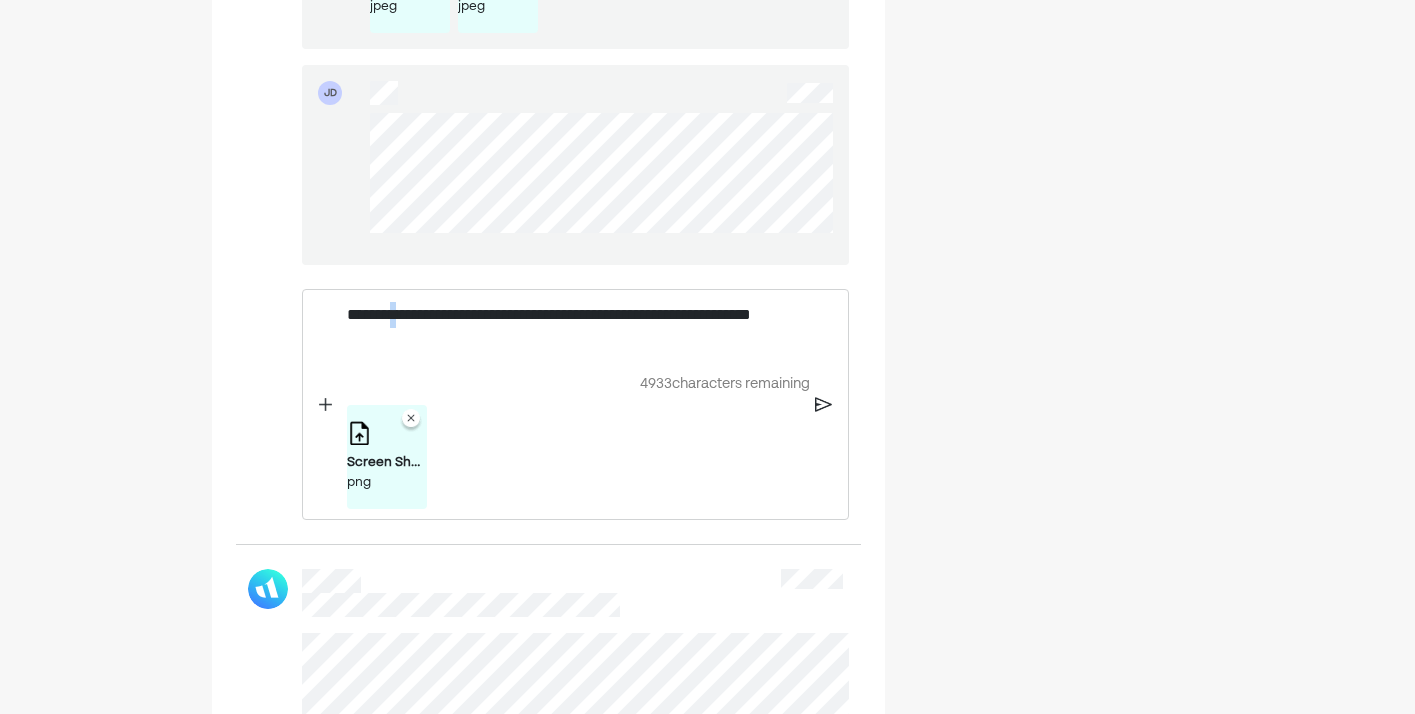 click on "**********" at bounding box center (573, 327) 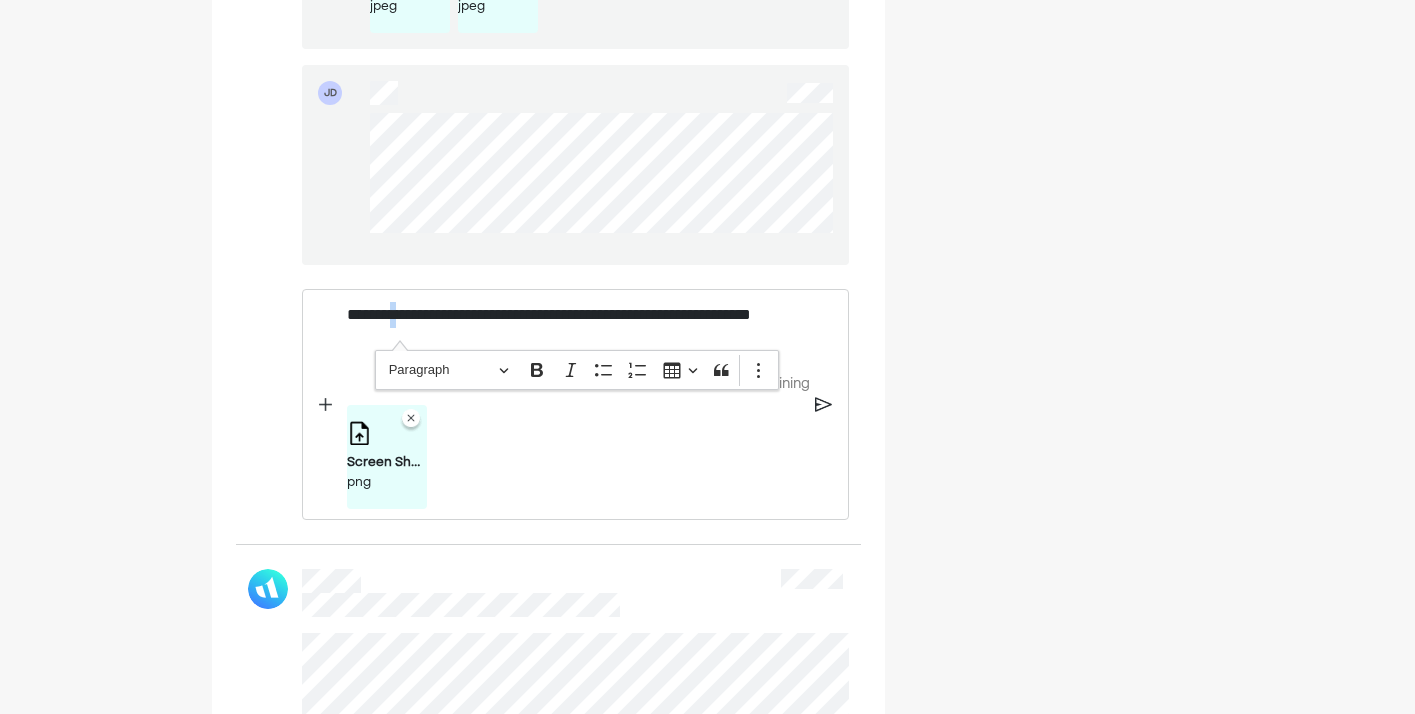 click on "**********" at bounding box center (573, 327) 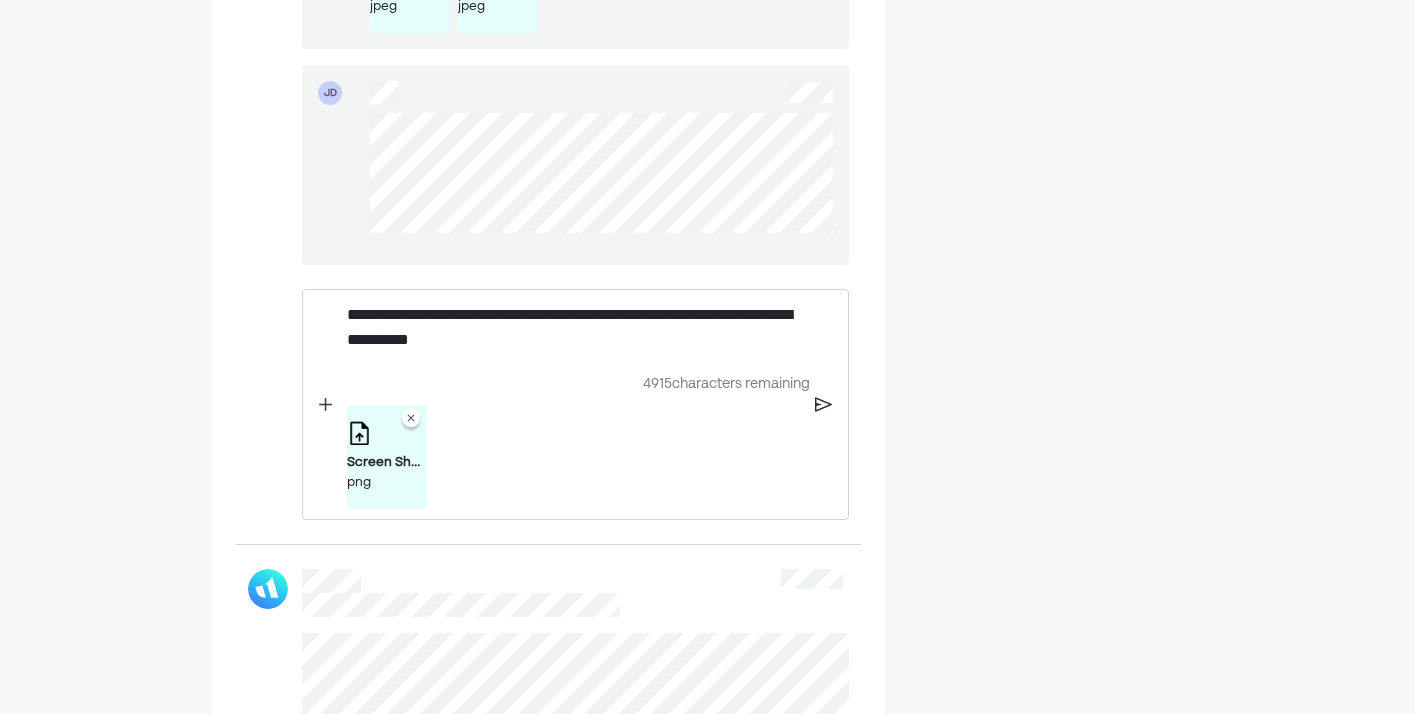 click on "**********" at bounding box center [573, 327] 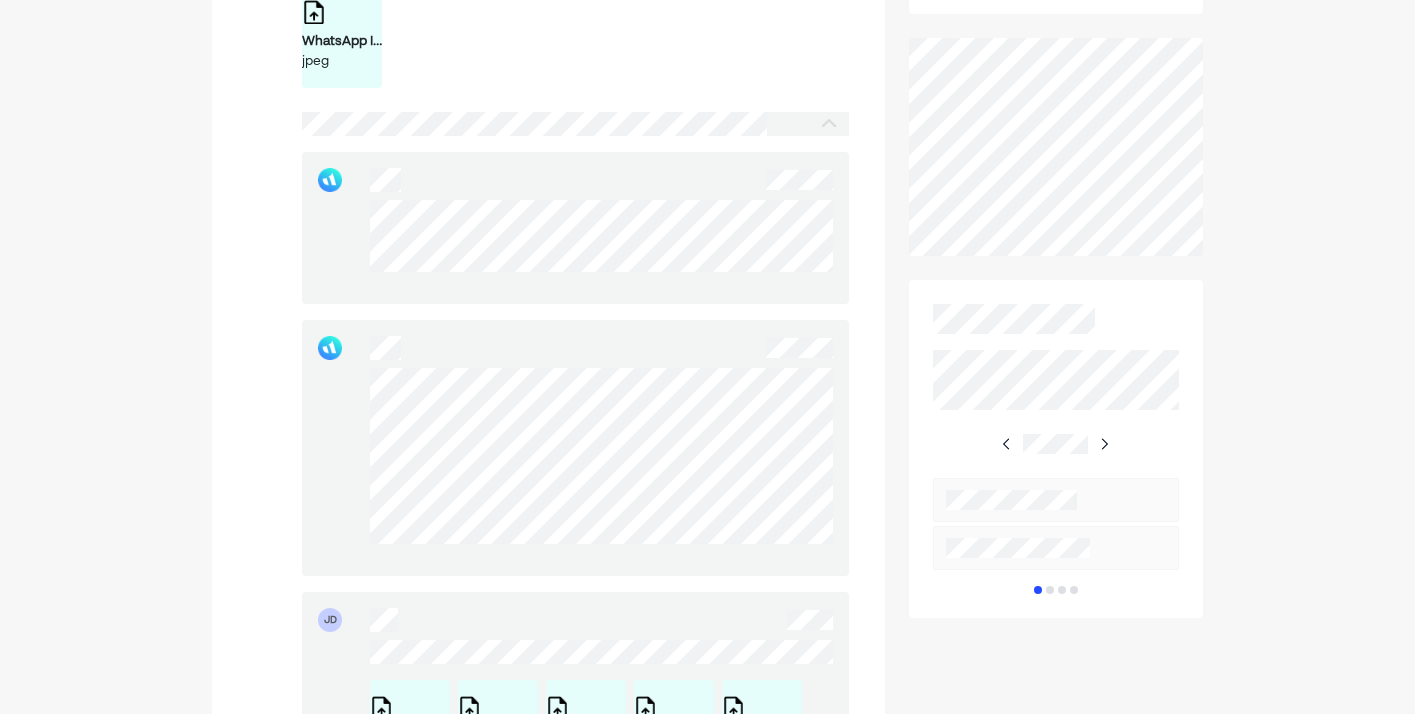 scroll, scrollTop: 589, scrollLeft: 0, axis: vertical 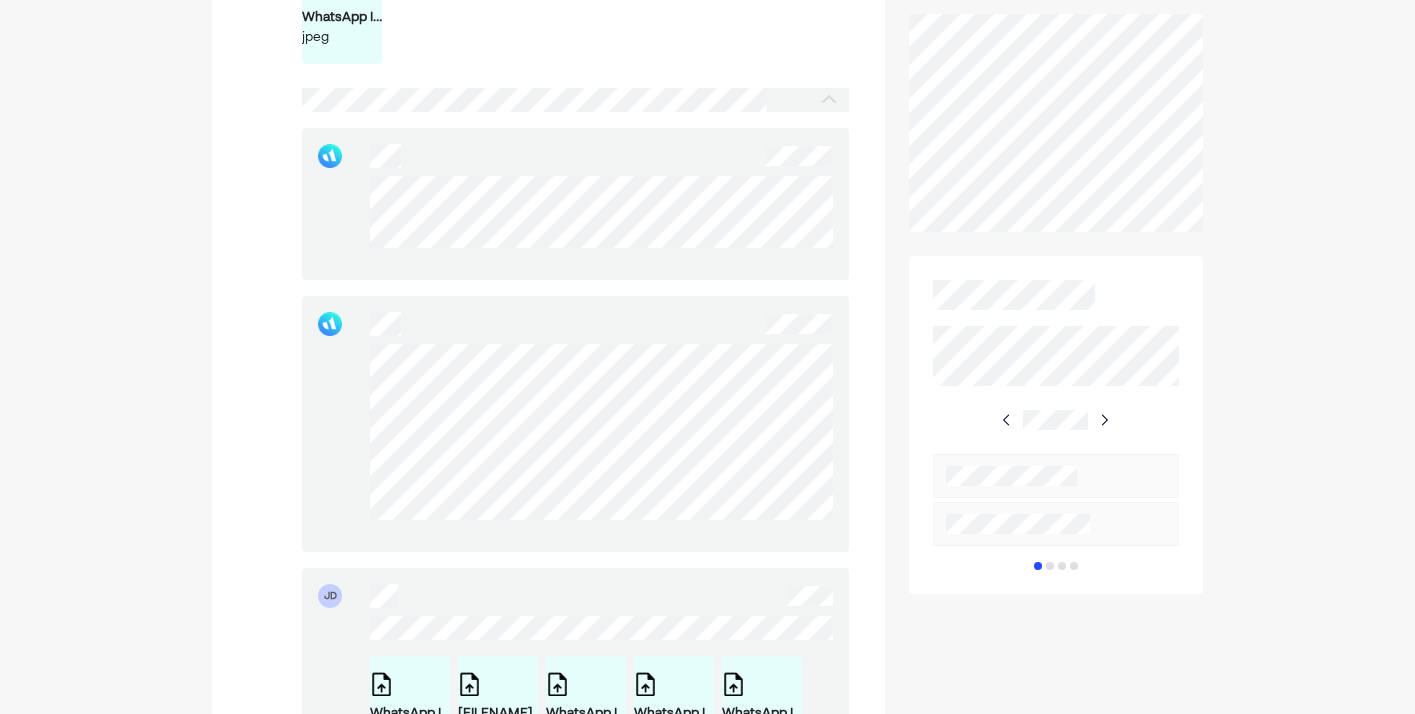 click at bounding box center (575, 424) 